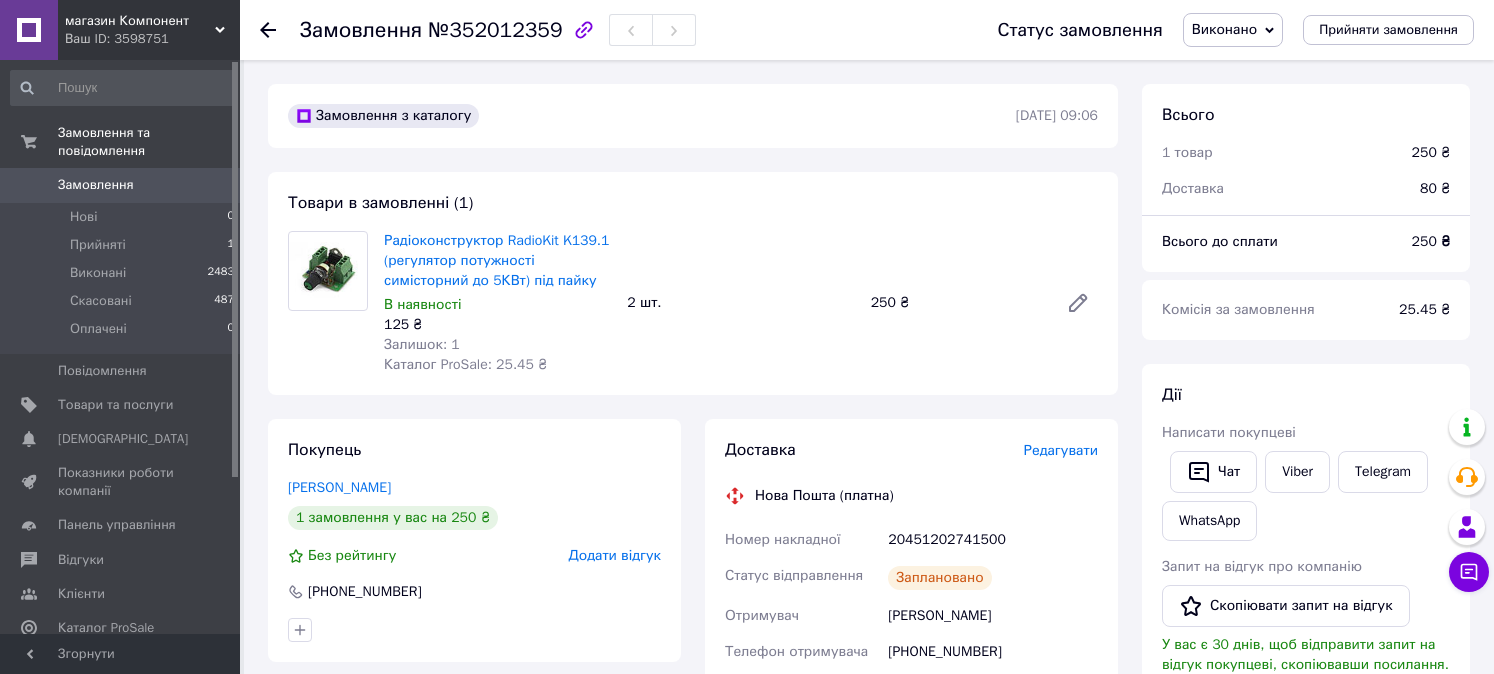 scroll, scrollTop: 0, scrollLeft: 0, axis: both 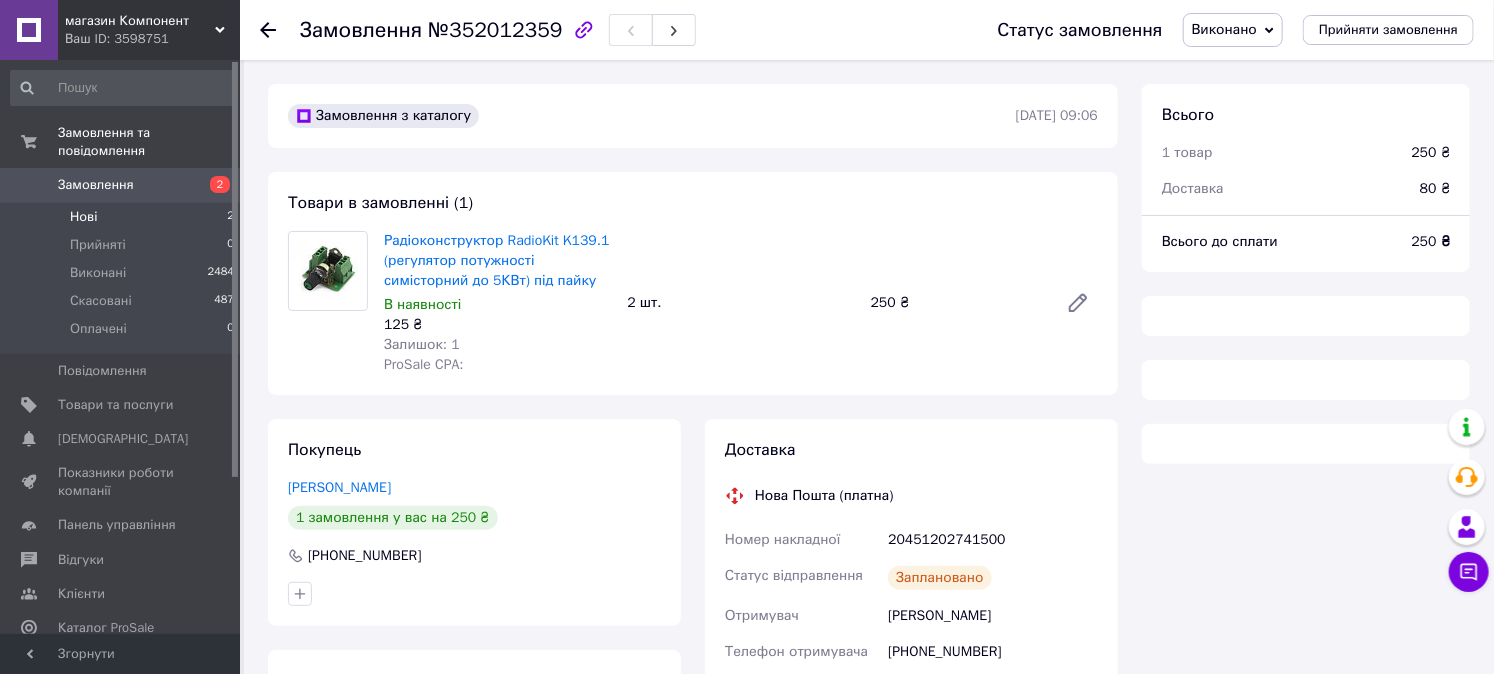 click on "Нові 2" at bounding box center (123, 217) 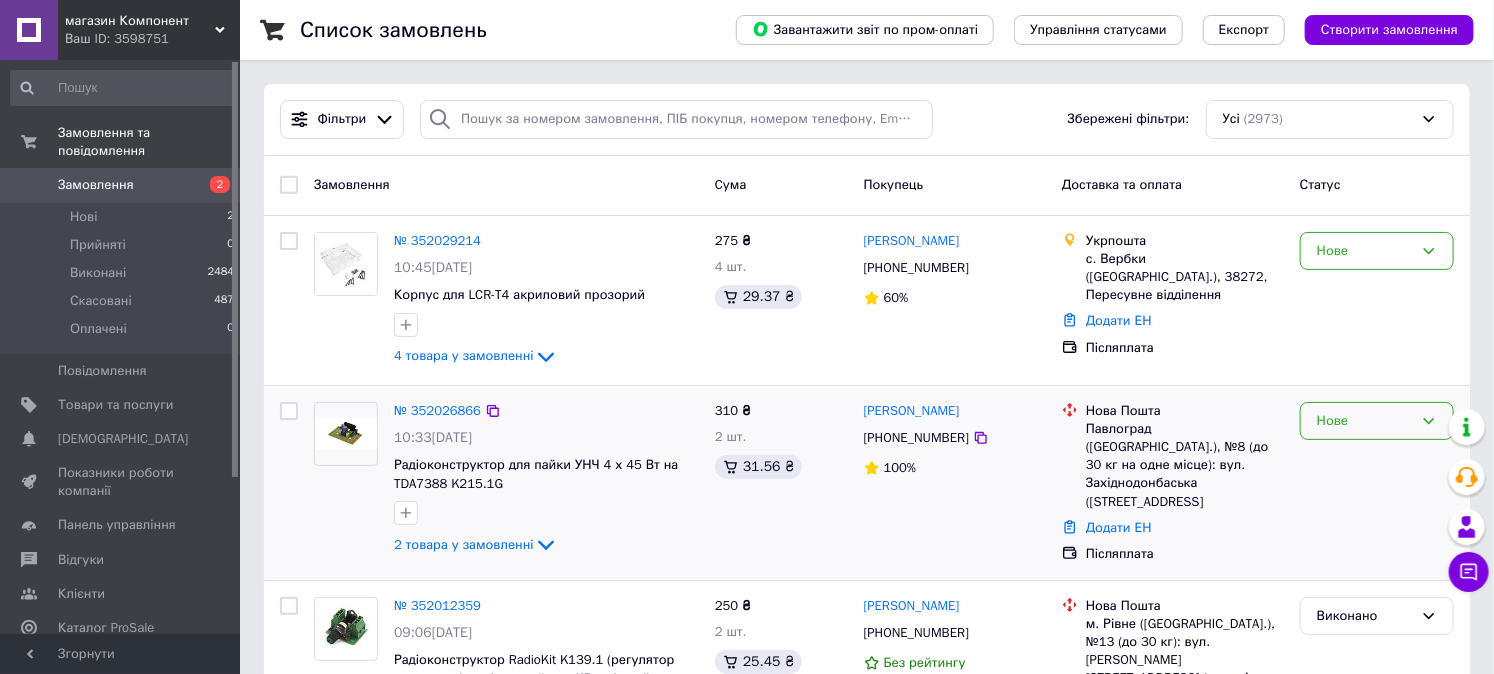click on "Нове" at bounding box center [1365, 421] 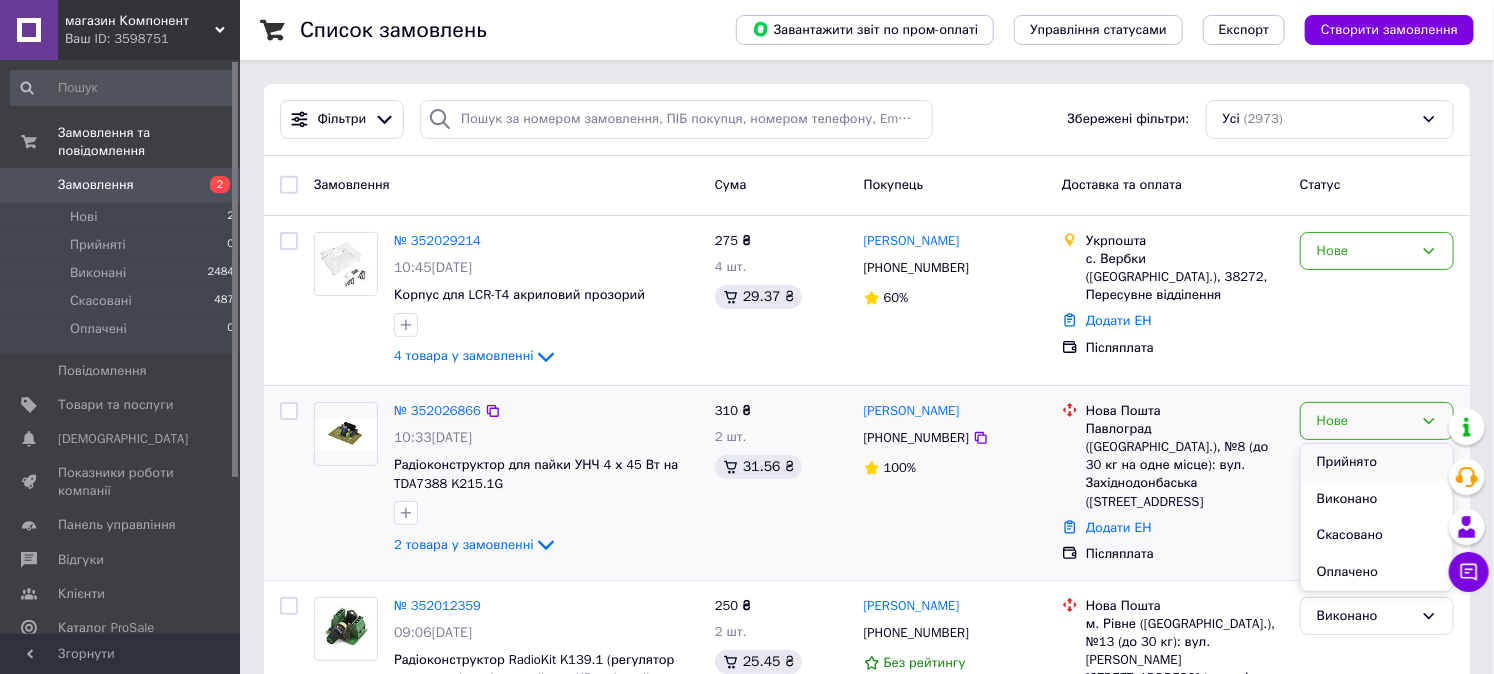 click on "Прийнято" at bounding box center [1377, 462] 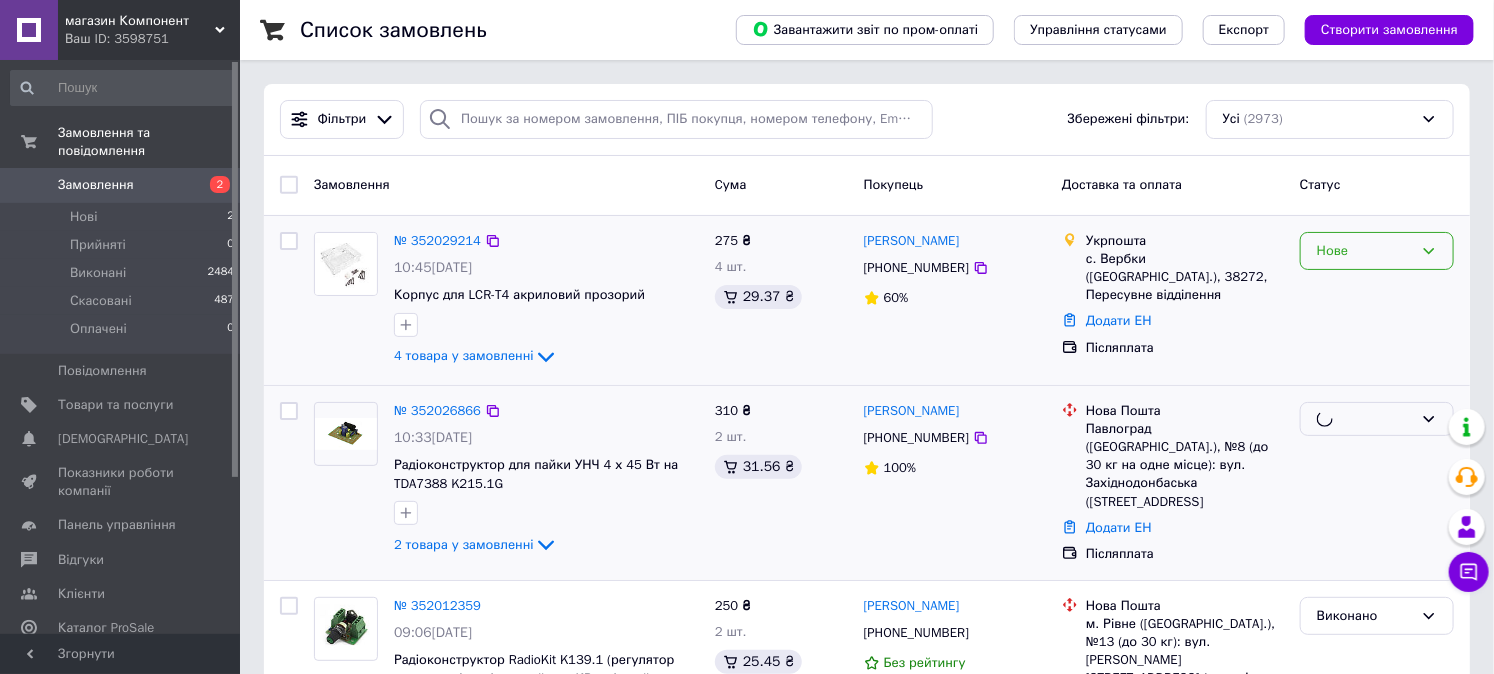 click on "Замовлення Cума Покупець Доставка та оплата Статус № 352029214 10:45, 10.07.2025 Корпус для LCR-T4 акриловий прозорий 4 товара у замовленні 275 ₴ 4 шт. 29.37 ₴ Любов Шпанько +380661966998 60% Укрпошта с. Вербки (Полтавская обл.), 38272, Пересувне відділення Додати ЕН Післяплата Нове № 352026866 10:33, 10.07.2025 Радіоконструктор  для пайки УНЧ 4 х 45 Вт на TDA7388 K215.1G 2 товара у замовленні 310 ₴ 2 шт. 31.56 ₴ сергей смирнов +380662865744 100% Нова Пошта Павлоград (Дніпропетровська обл.), №8 (до 30 кг на одне місце): вул. Західнодонбаська (Ленінградська), 11Б Додати ЕН Післяплата № 352012359 09:06, 10.07.2025 250 ₴ 2 шт. 25.45 ₴ +380984219561 750 ₴" at bounding box center [867, 2096] 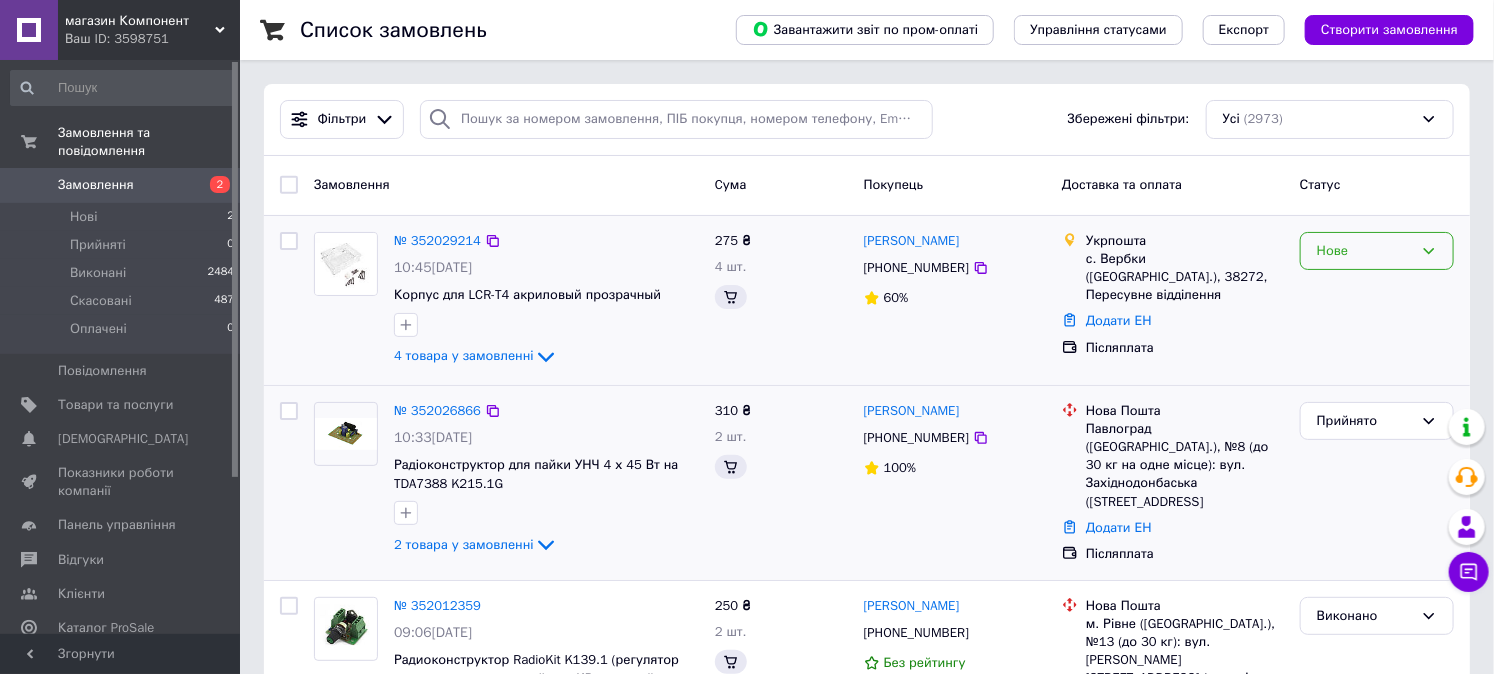 click on "Нове" at bounding box center [1365, 251] 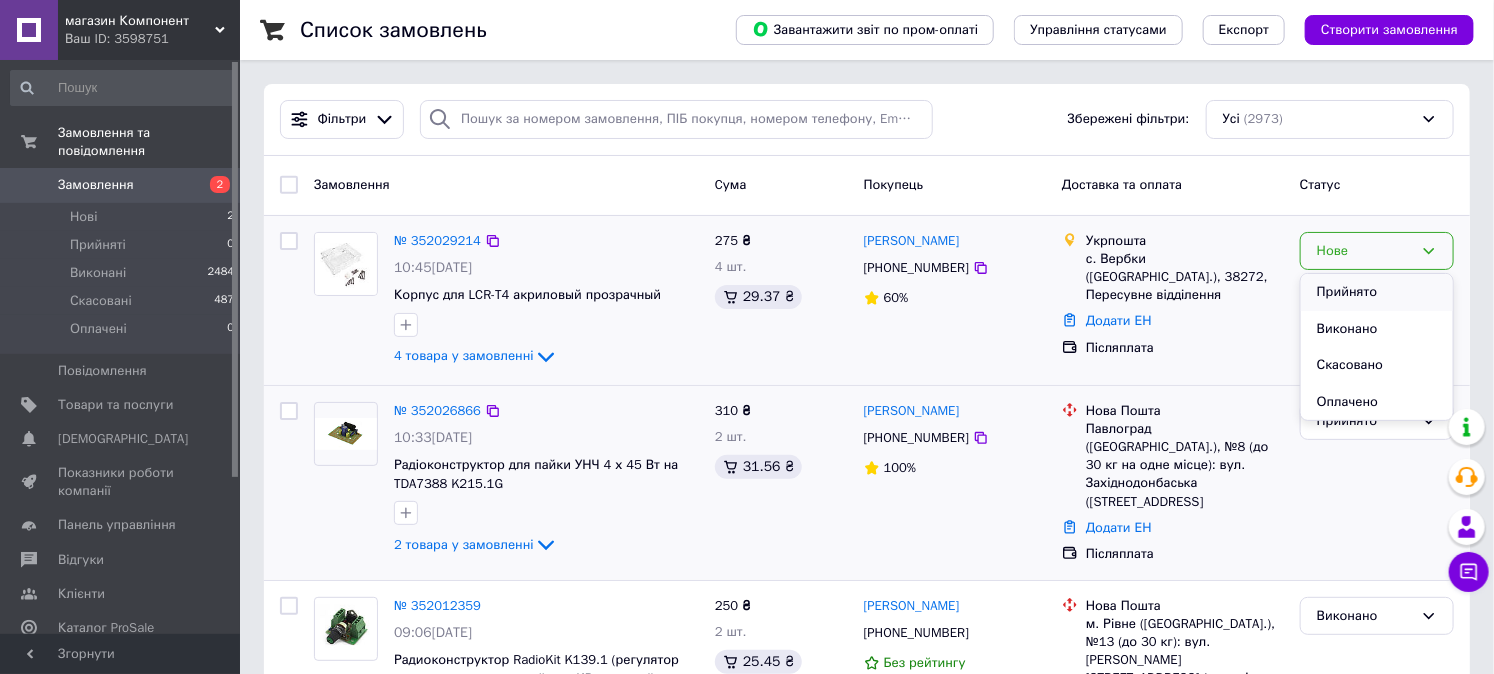 click on "Прийнято" at bounding box center (1377, 292) 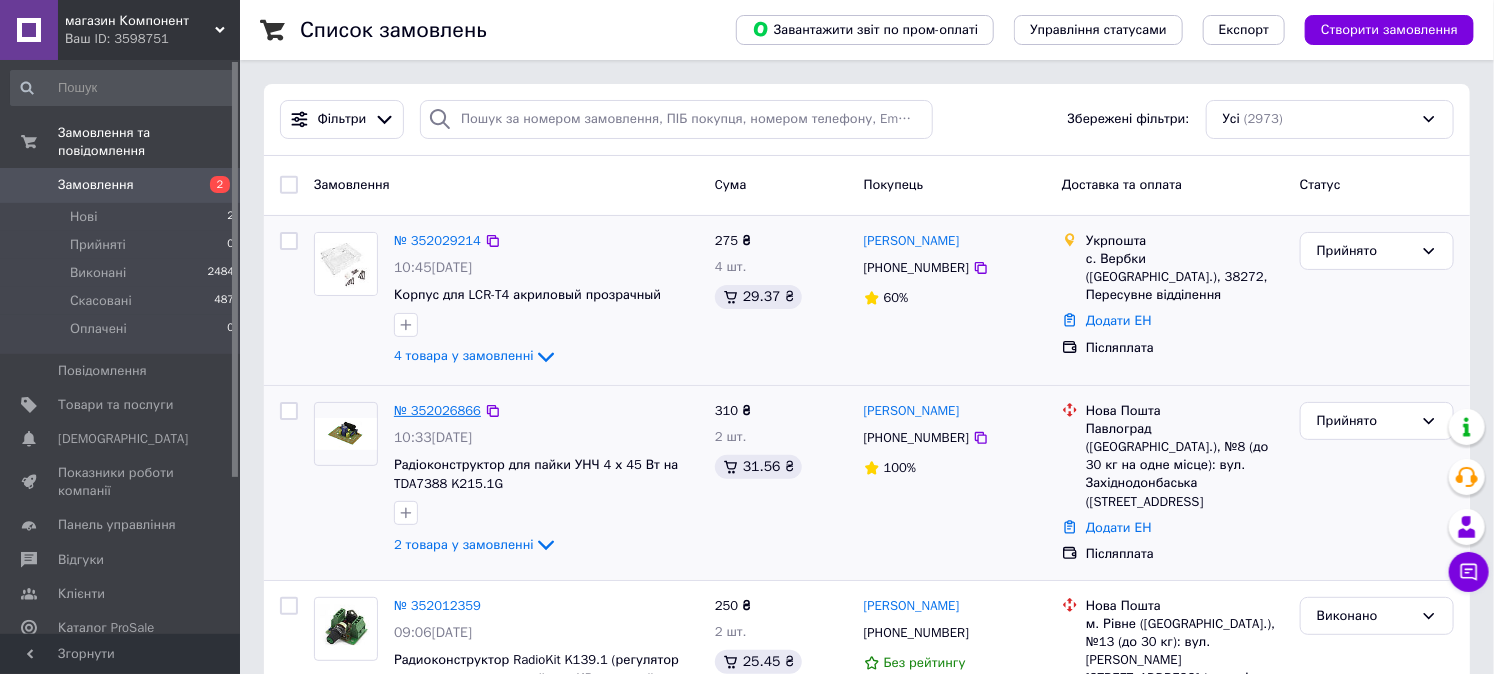 click on "№ 352026866" at bounding box center [437, 410] 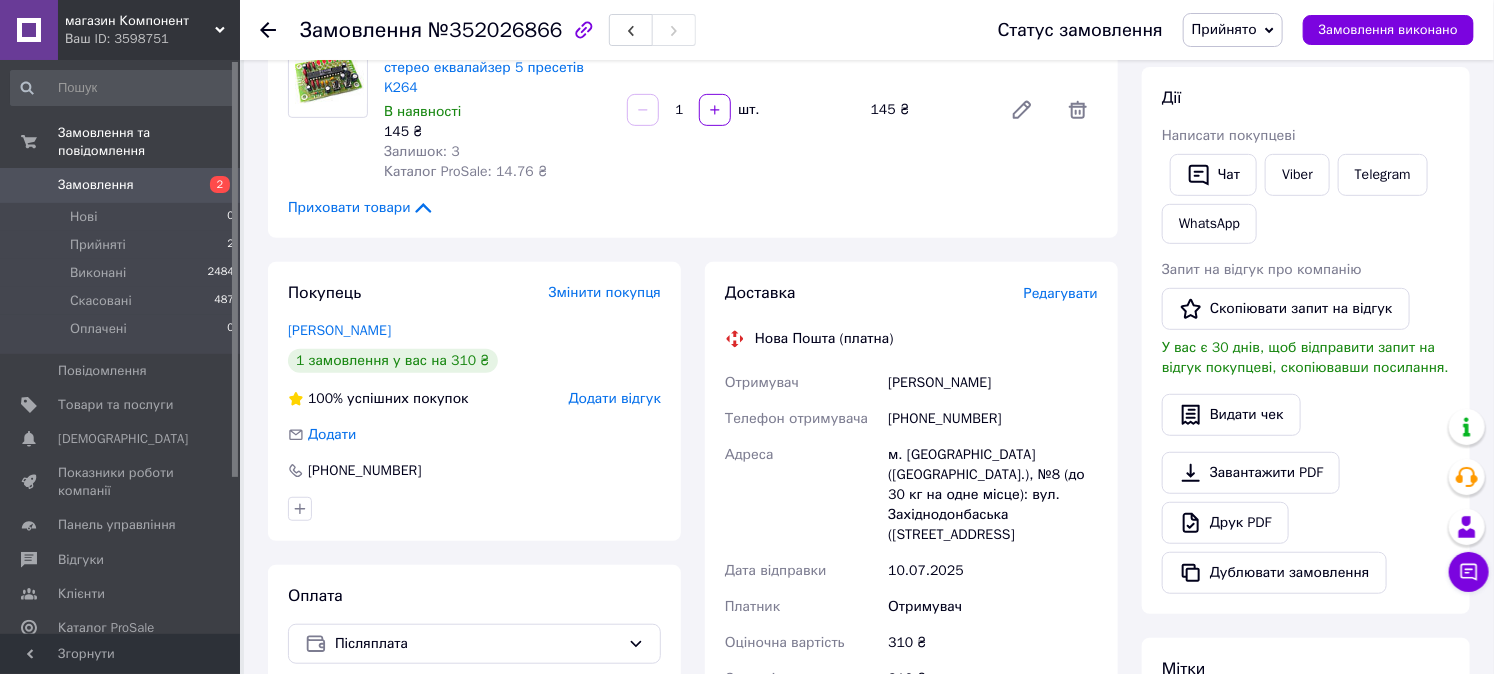 scroll, scrollTop: 555, scrollLeft: 0, axis: vertical 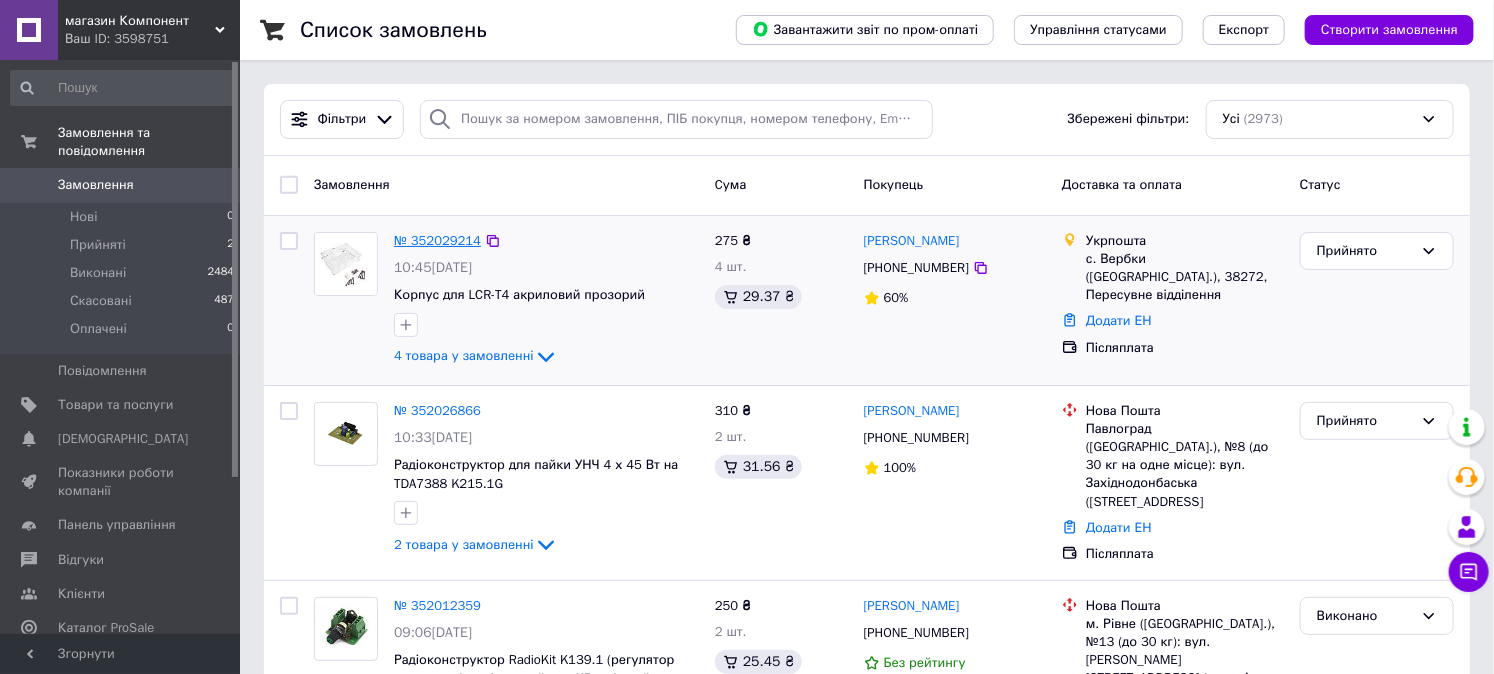 click on "№ 352029214" at bounding box center (437, 240) 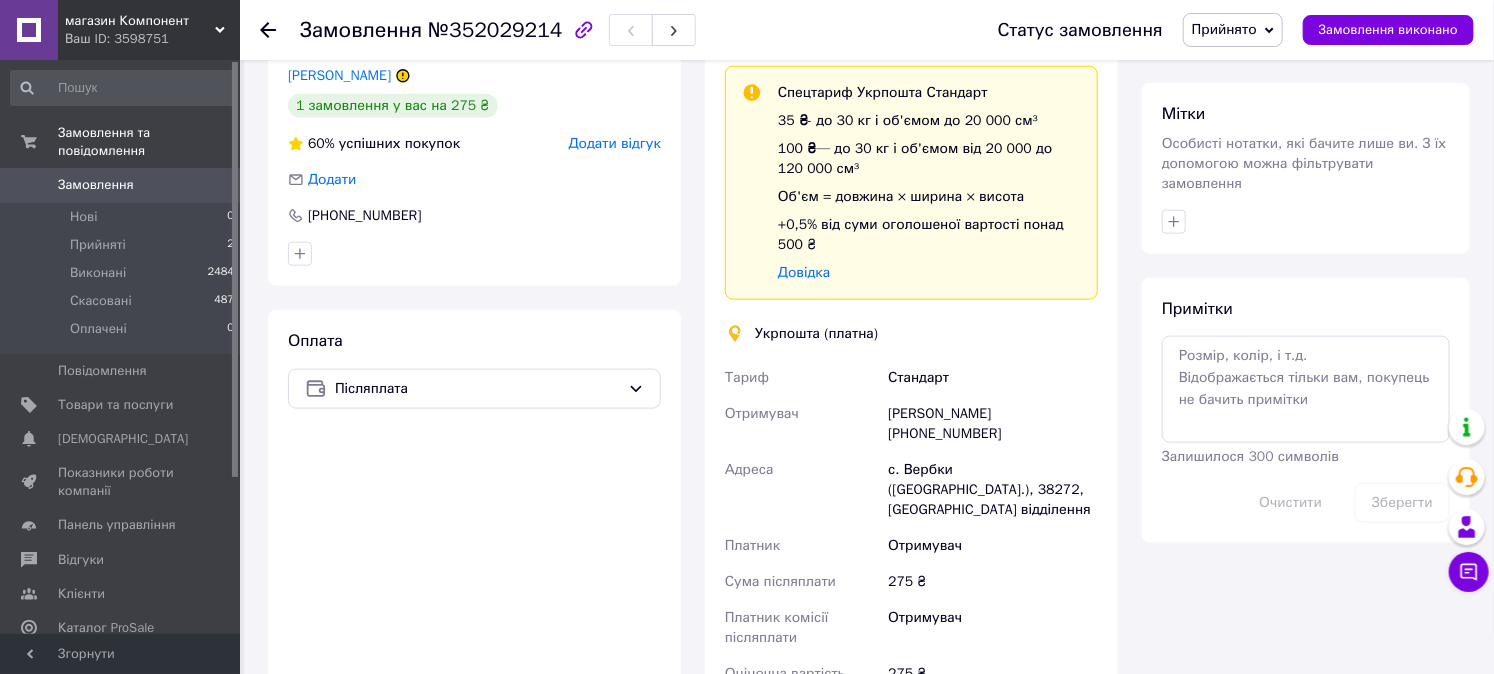scroll, scrollTop: 666, scrollLeft: 0, axis: vertical 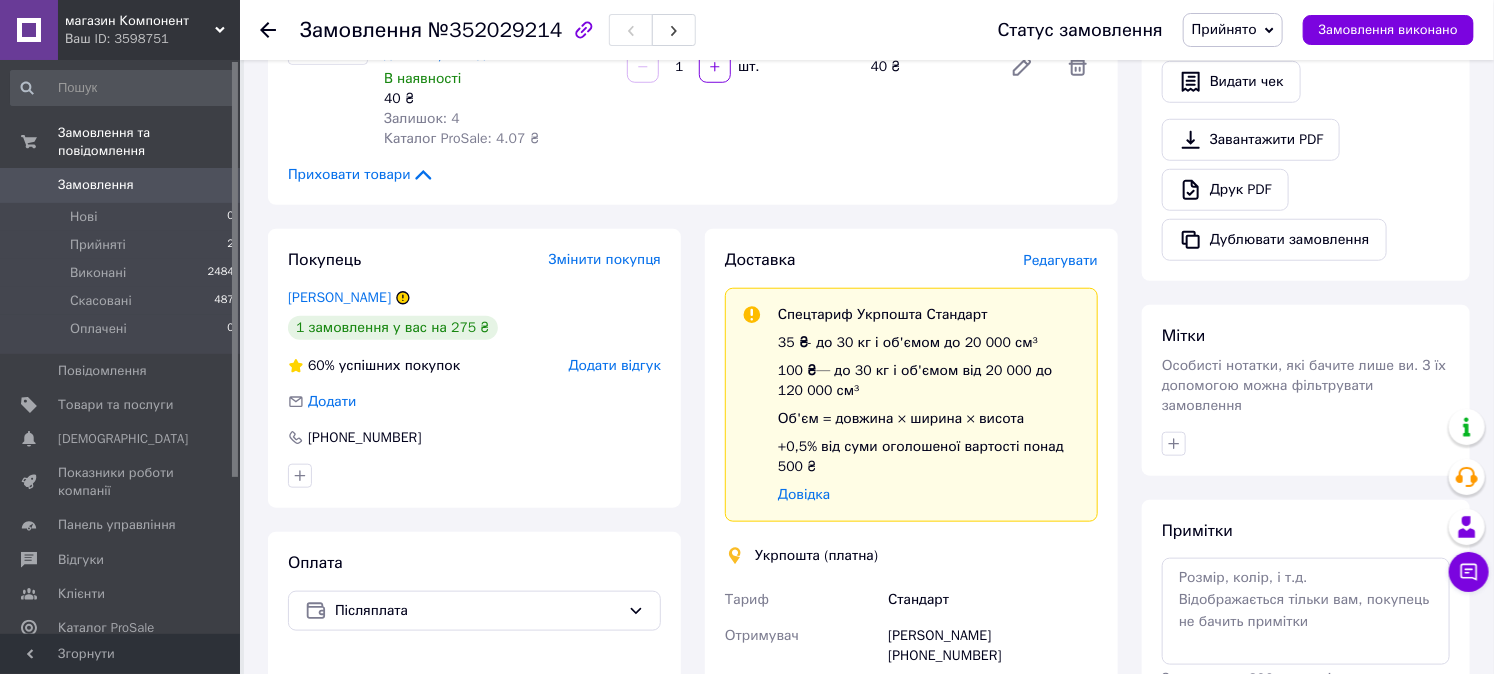 click 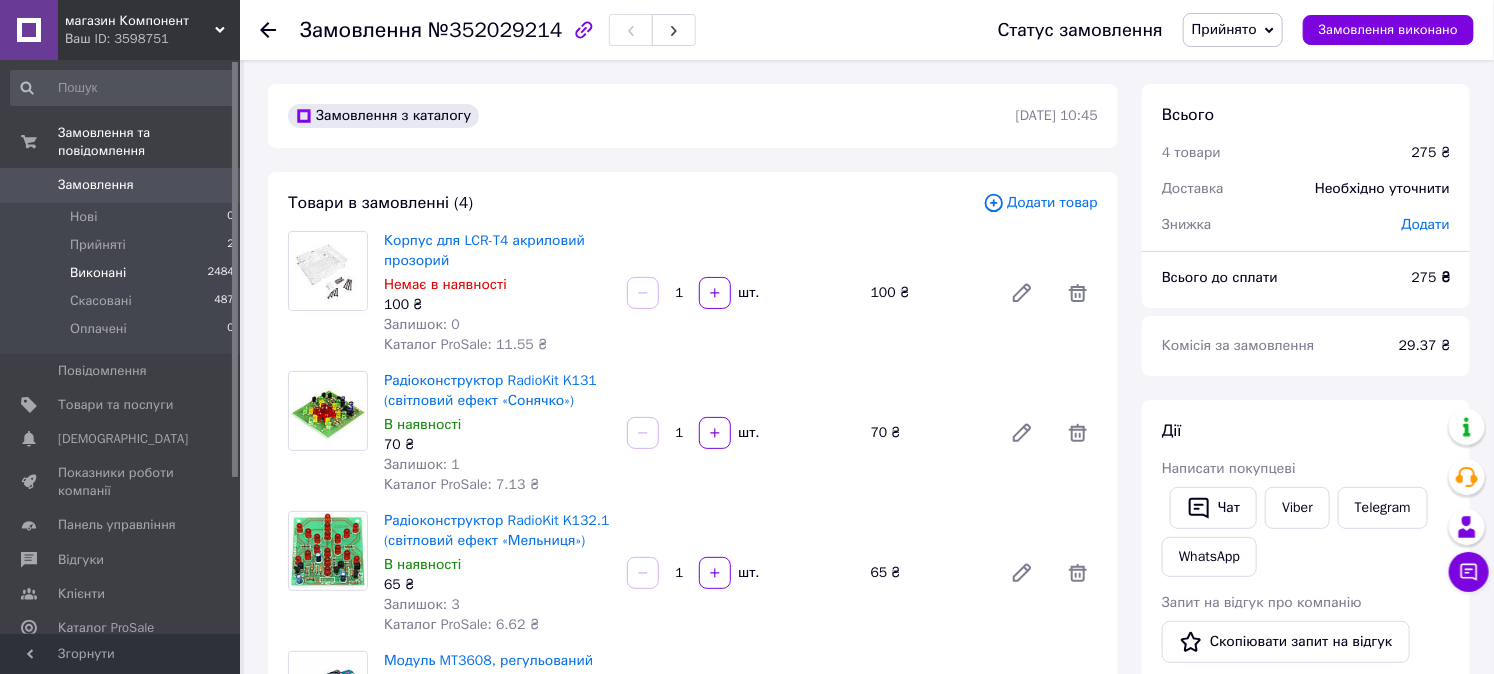 click on "Виконані 2484" at bounding box center [123, 273] 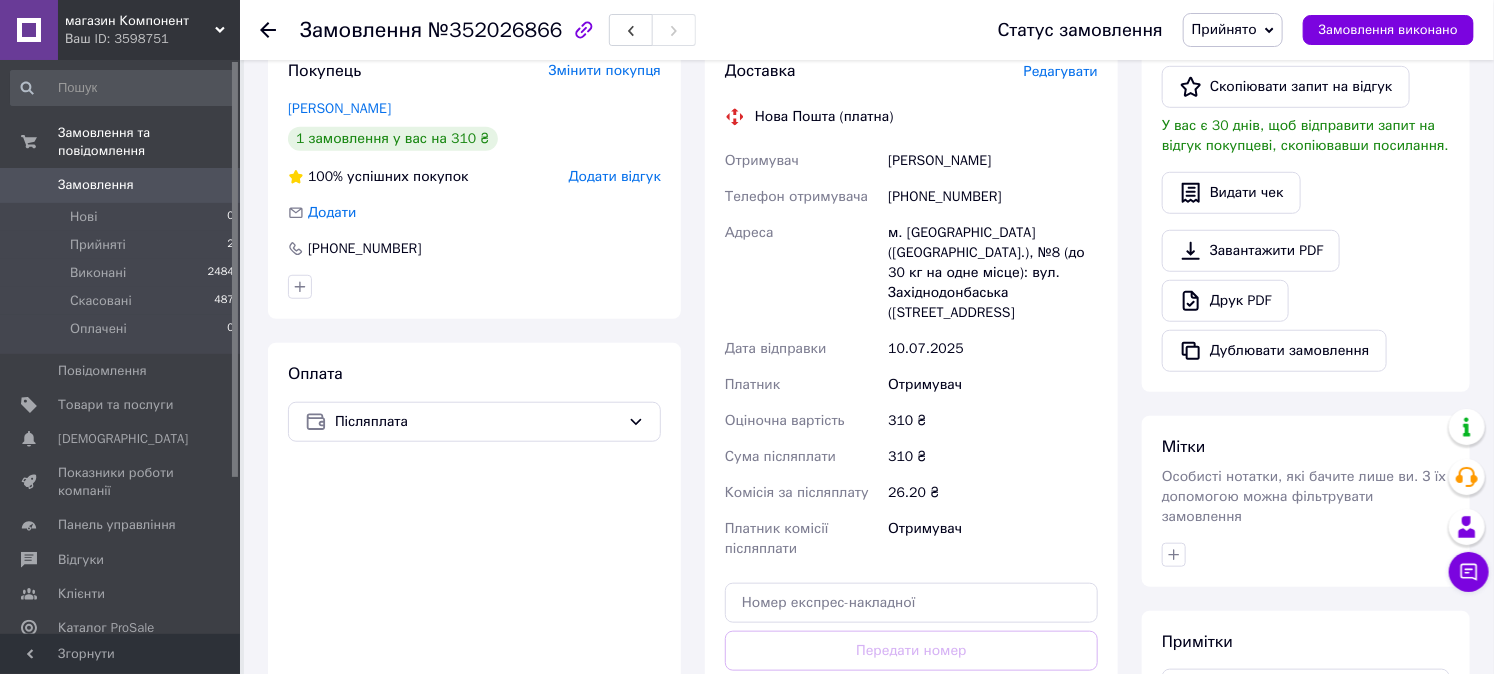 scroll, scrollTop: 875, scrollLeft: 0, axis: vertical 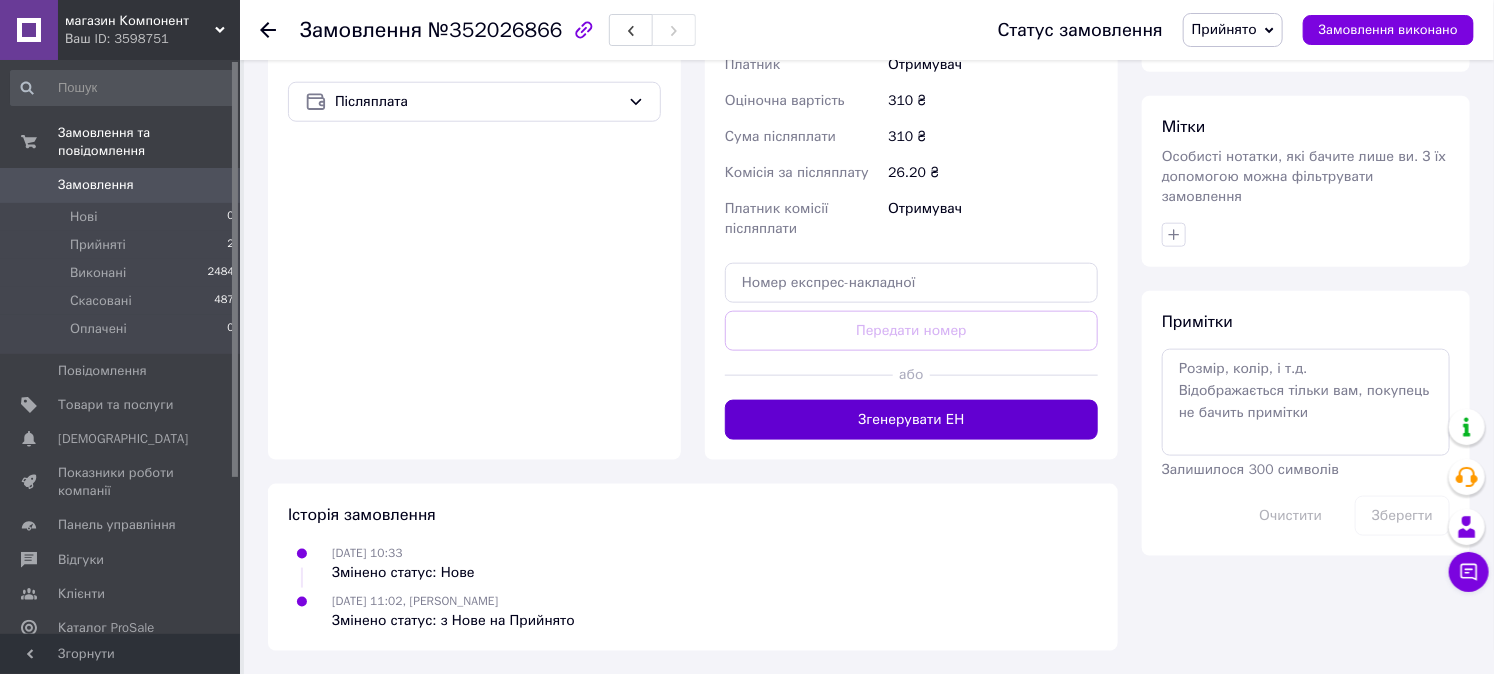 click on "Згенерувати ЕН" at bounding box center (911, 420) 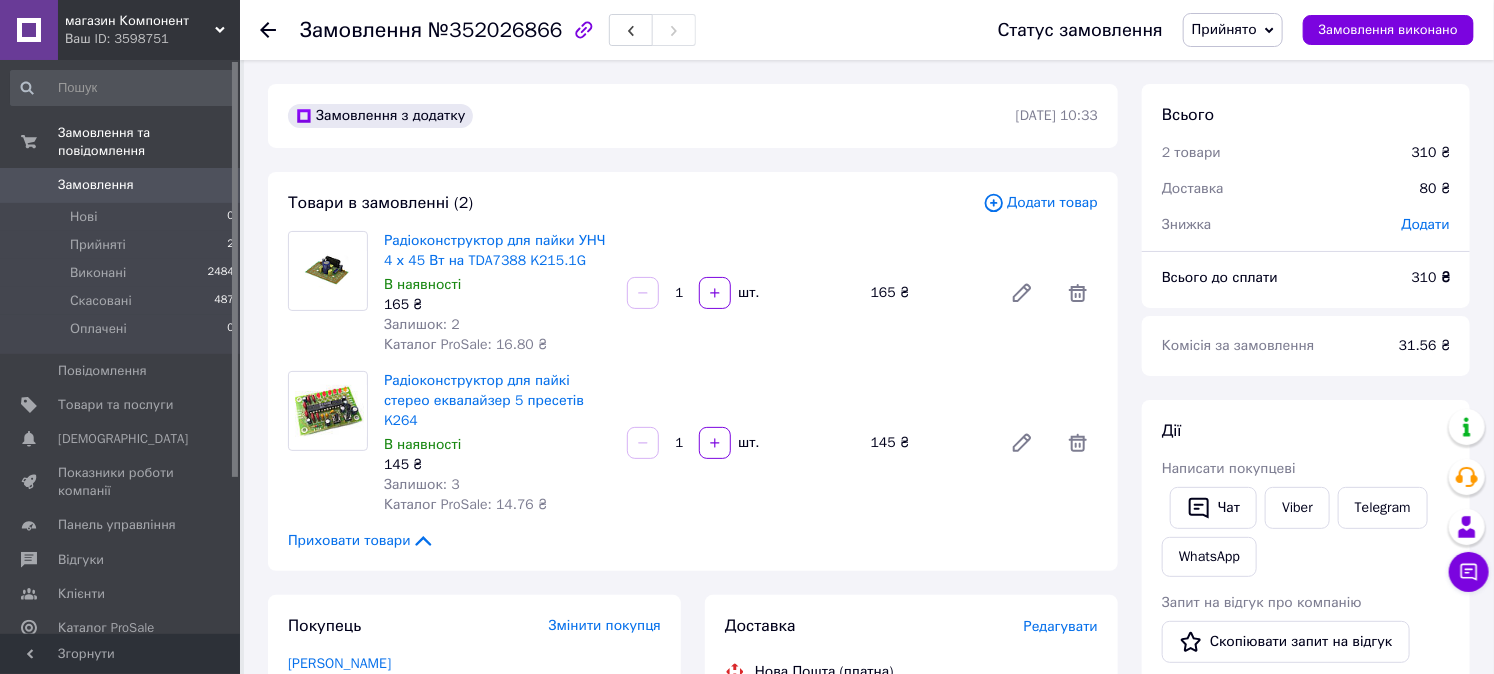 scroll, scrollTop: 444, scrollLeft: 0, axis: vertical 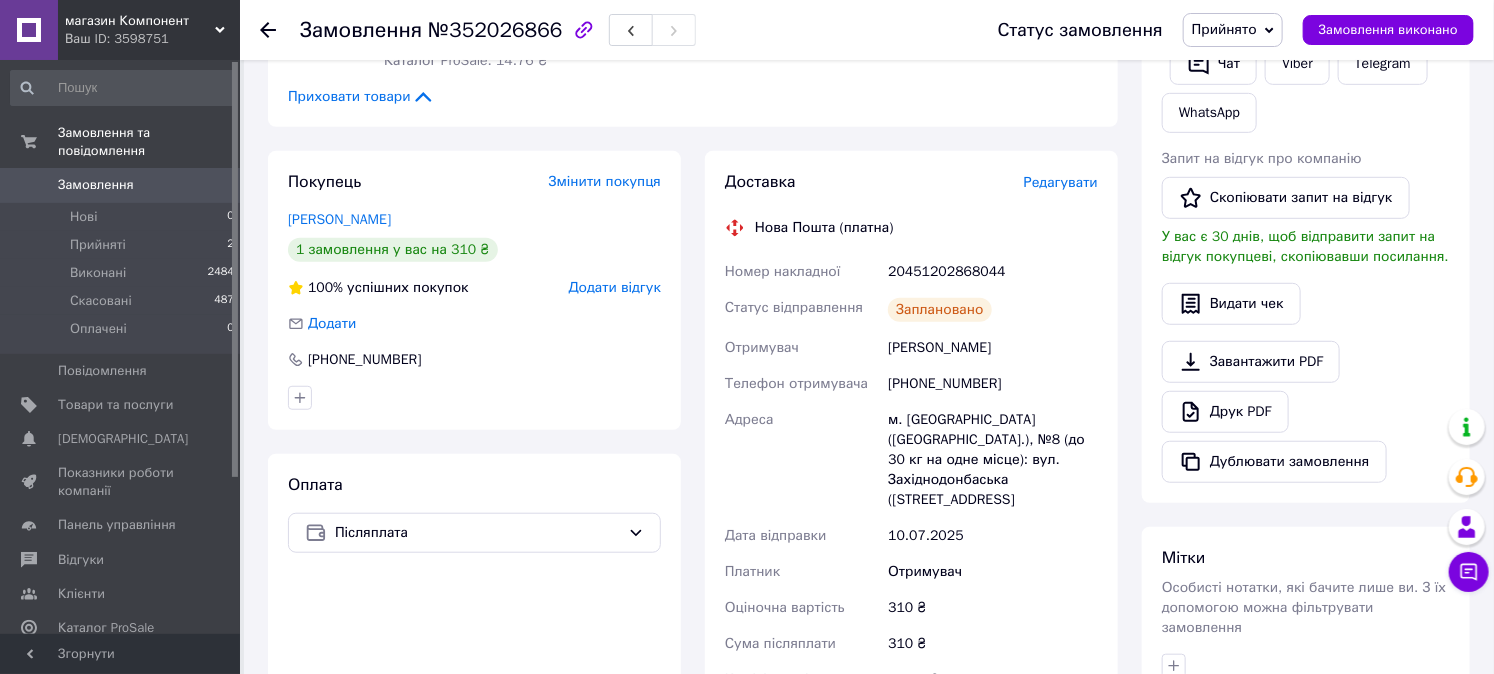 drag, startPoint x: 1368, startPoint y: 32, endPoint x: 1078, endPoint y: 3, distance: 291.44638 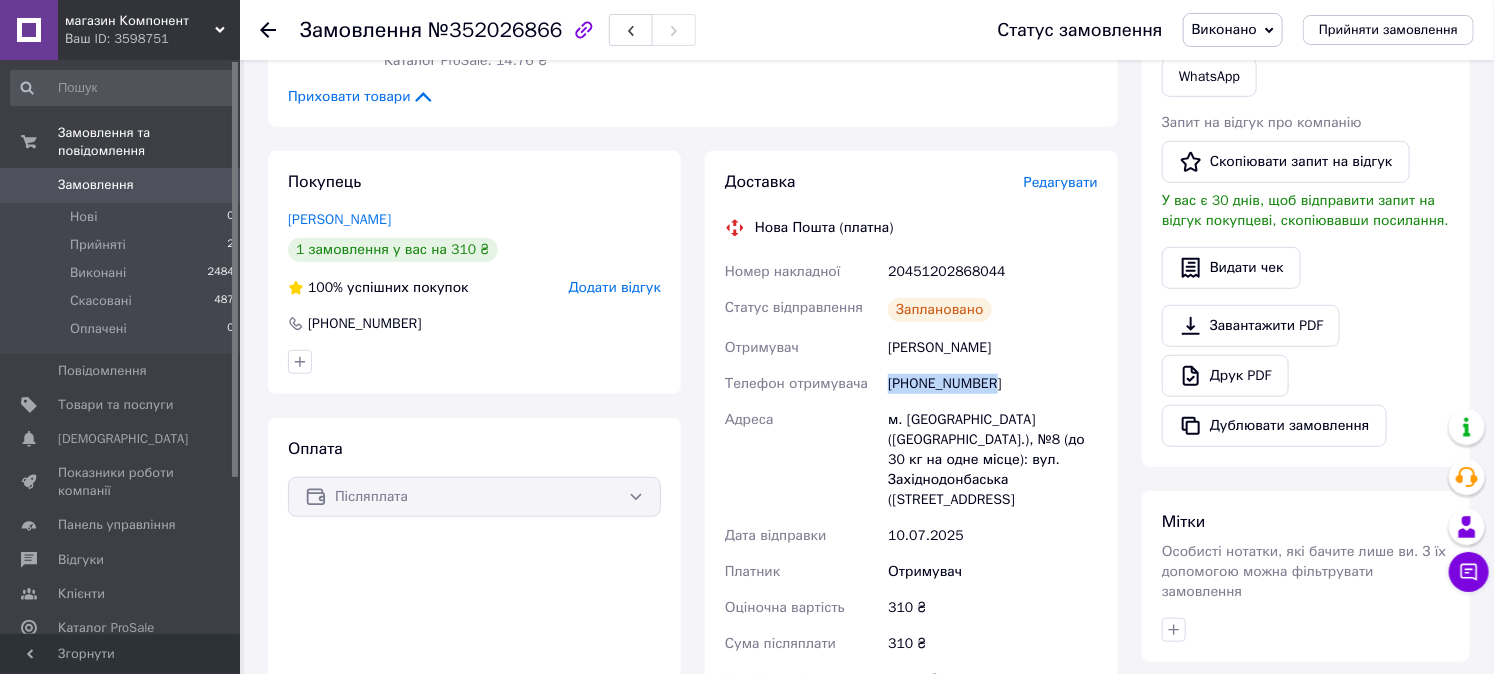 drag, startPoint x: 1001, startPoint y: 374, endPoint x: 892, endPoint y: 380, distance: 109.165016 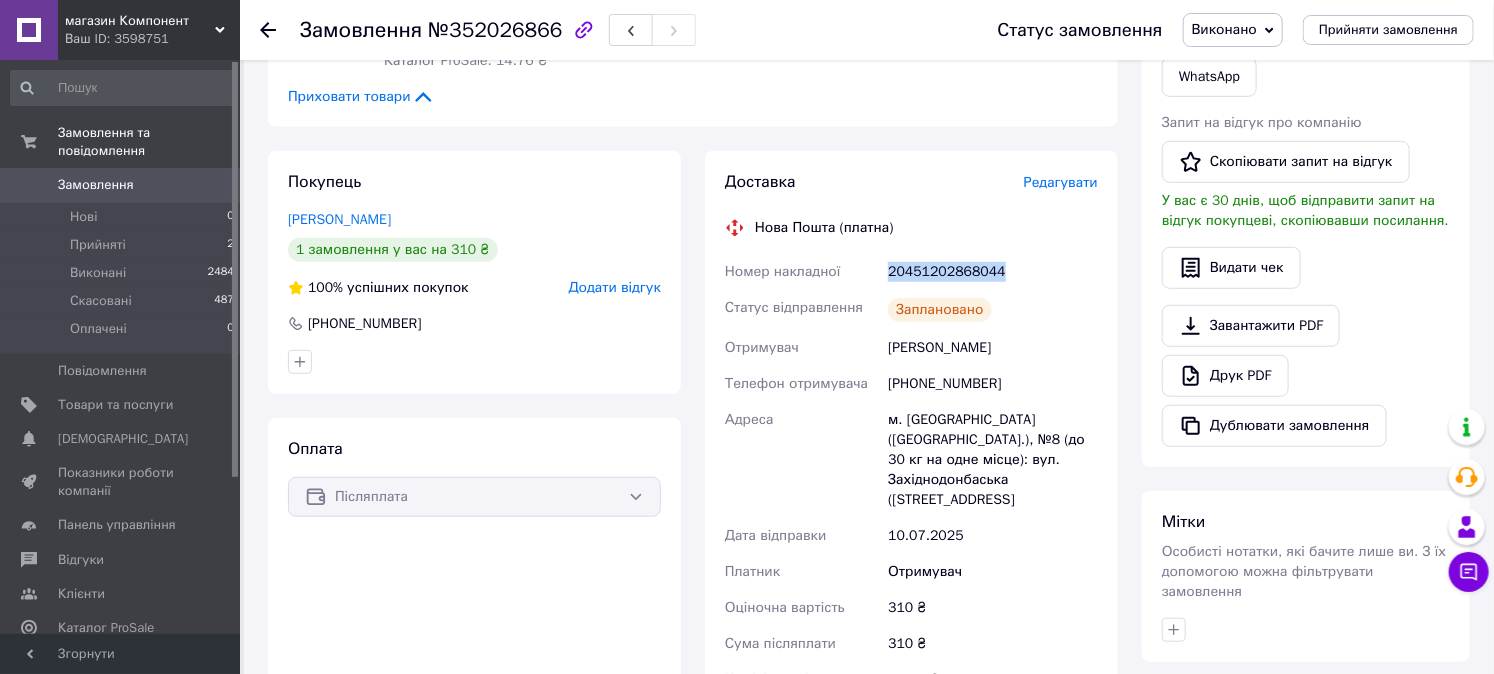 drag, startPoint x: 1008, startPoint y: 264, endPoint x: 887, endPoint y: 263, distance: 121.004135 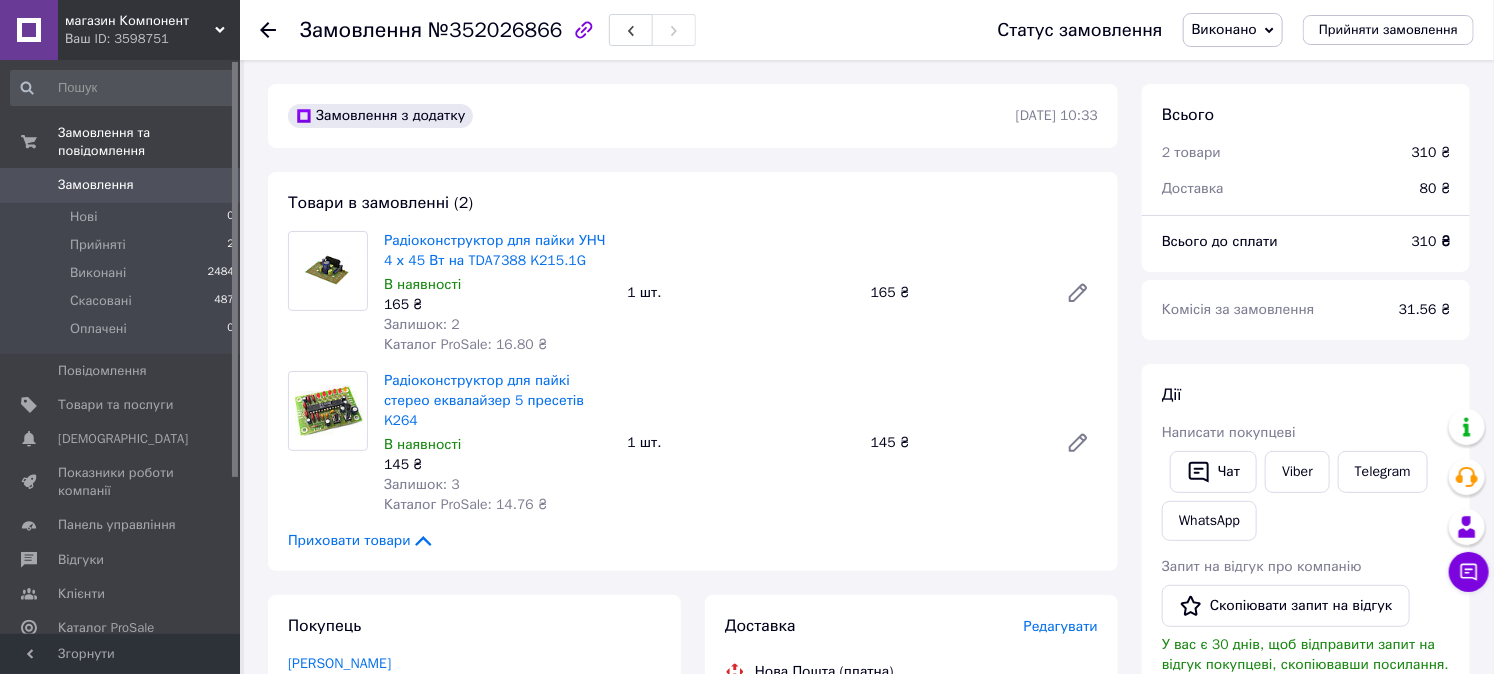 scroll, scrollTop: 333, scrollLeft: 0, axis: vertical 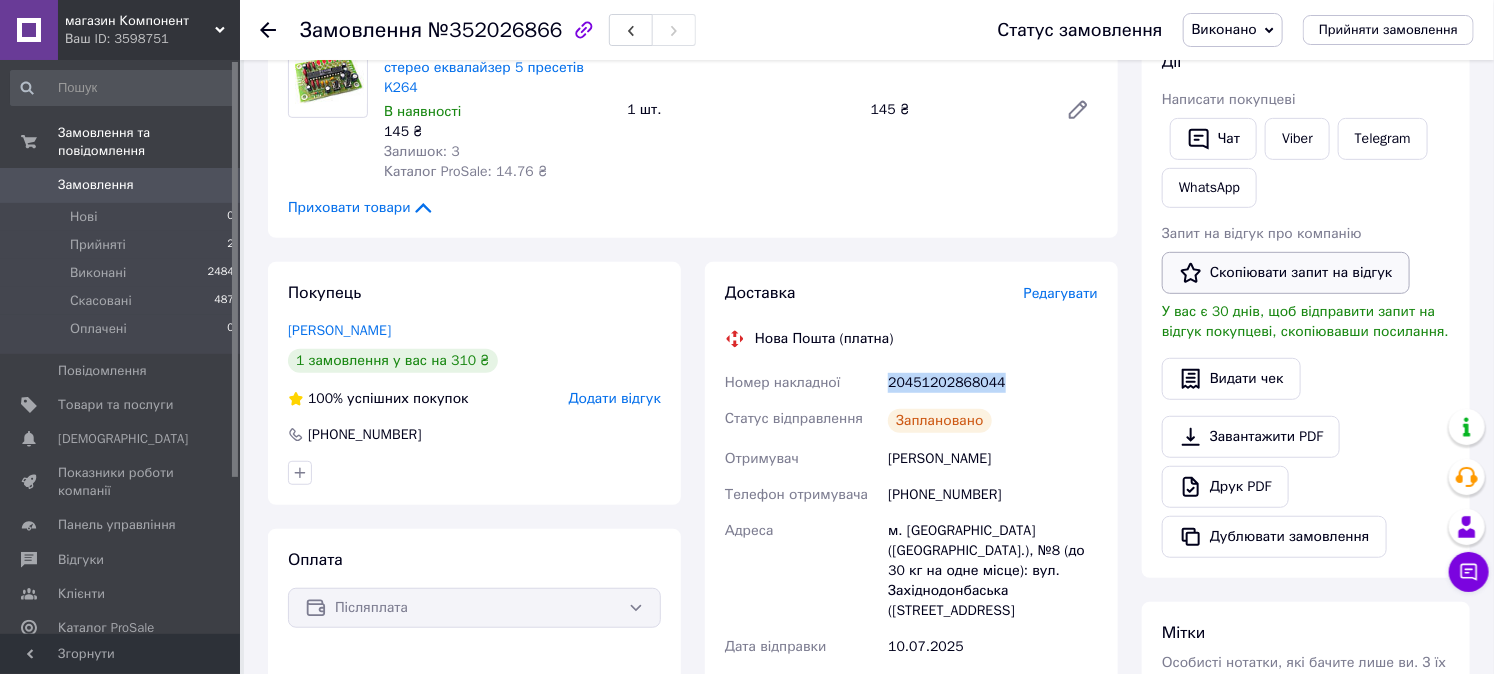 click on "Скопіювати запит на відгук" at bounding box center (1286, 273) 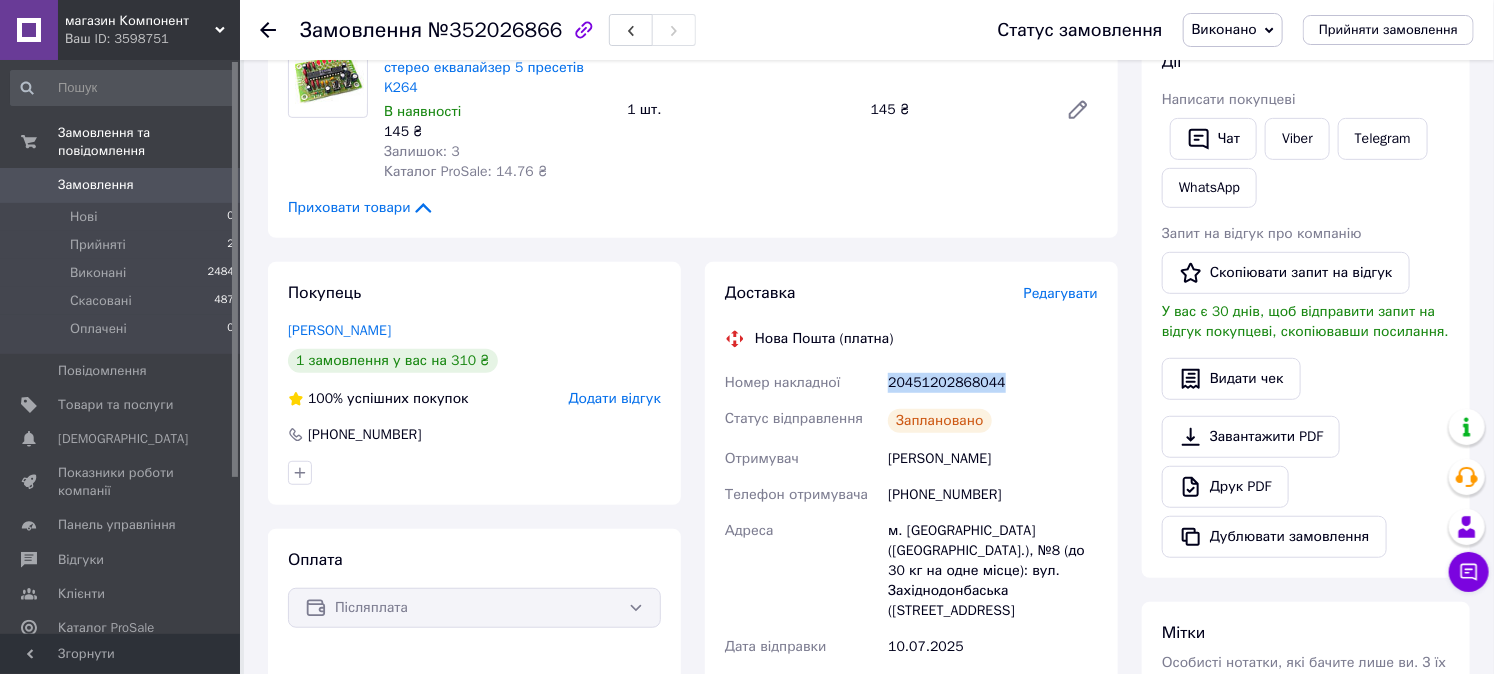 scroll, scrollTop: 0, scrollLeft: 0, axis: both 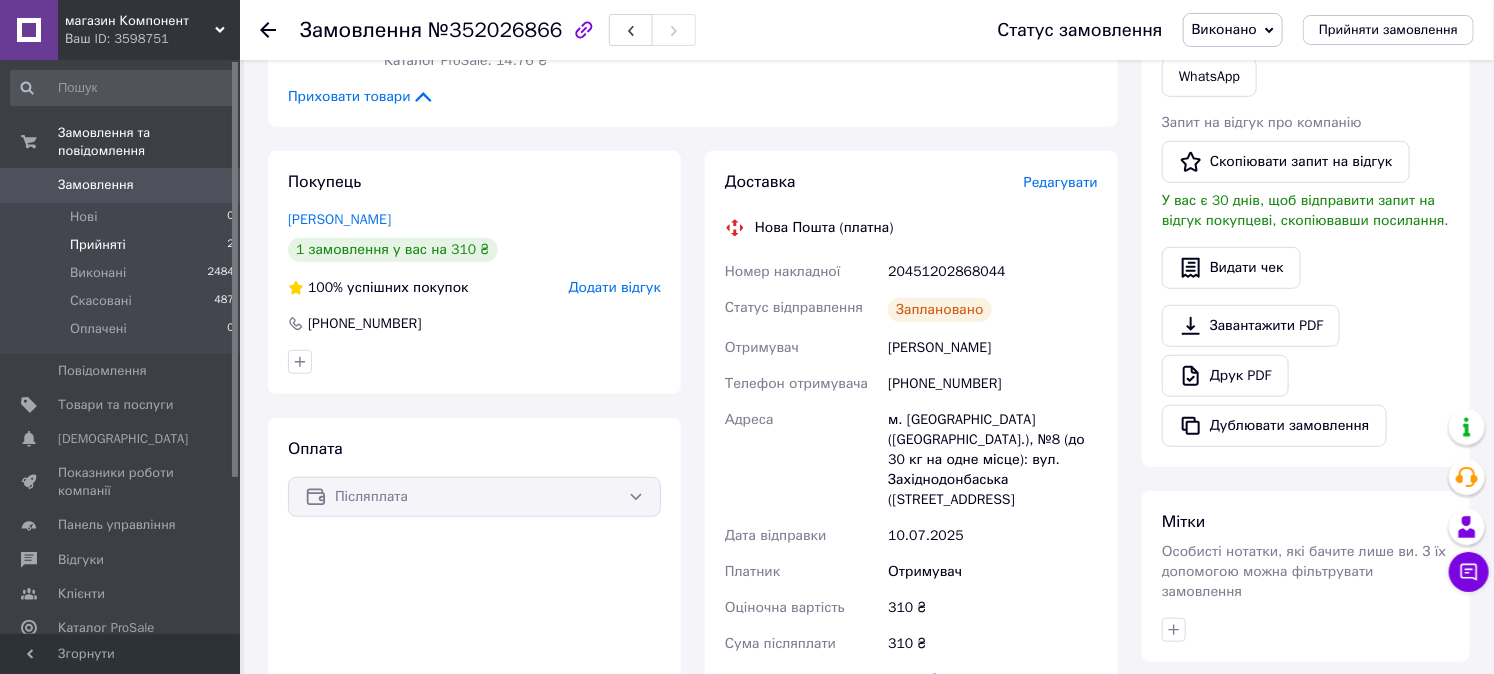 click on "Прийняті" at bounding box center (98, 245) 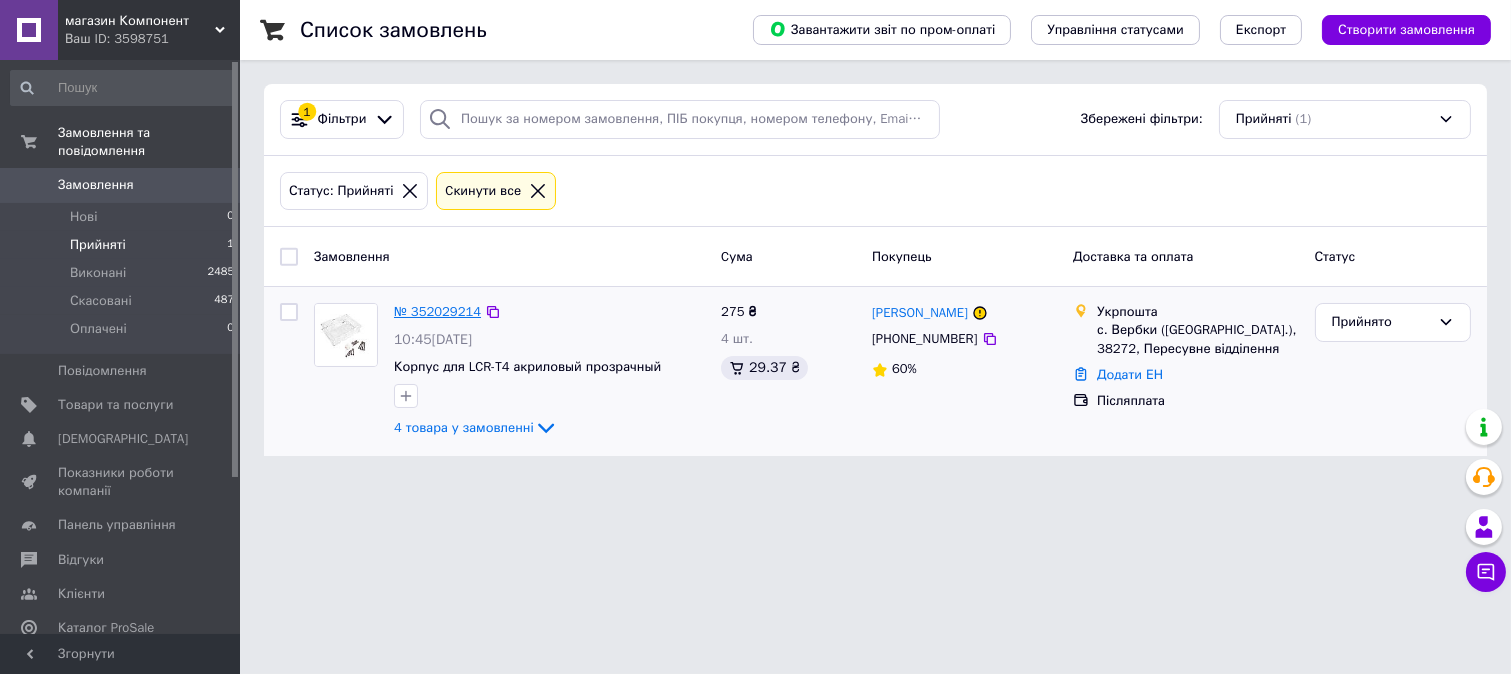 click on "№ 352029214" at bounding box center (437, 311) 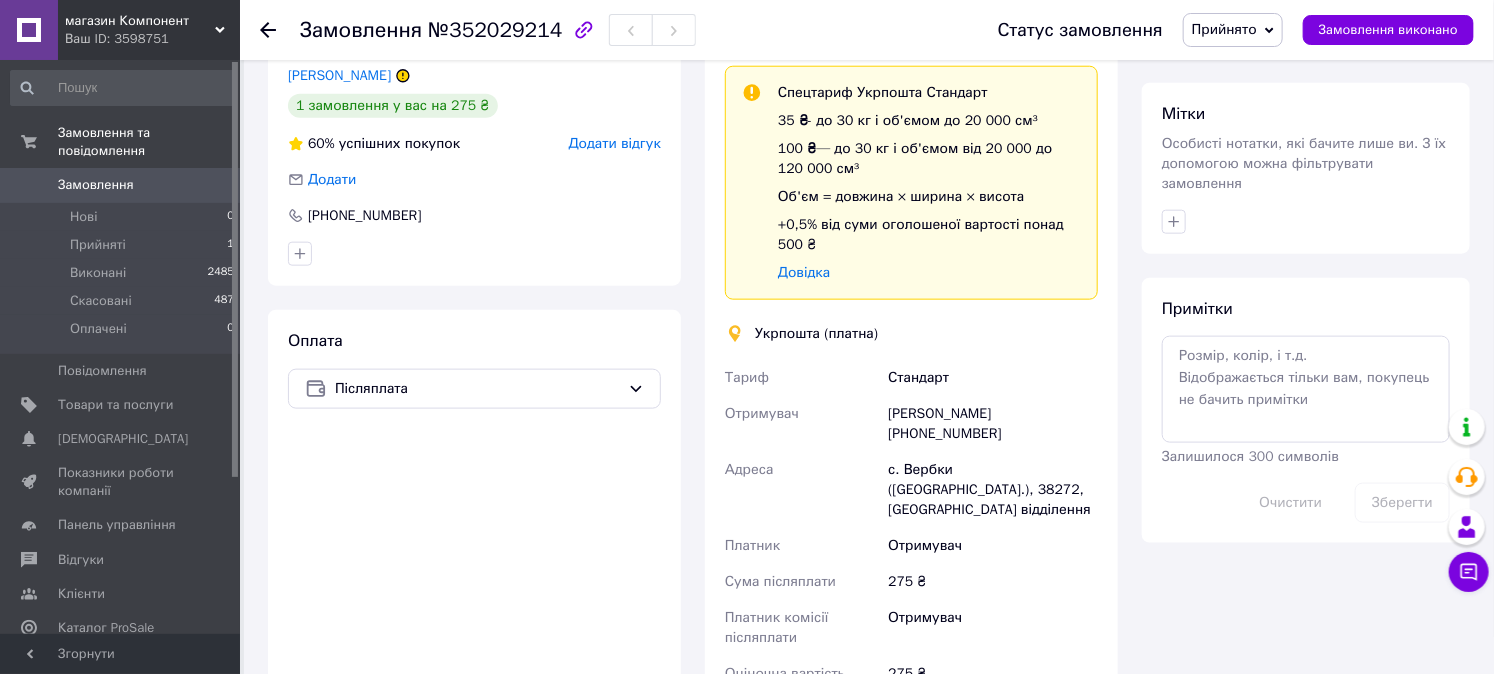 scroll, scrollTop: 1222, scrollLeft: 0, axis: vertical 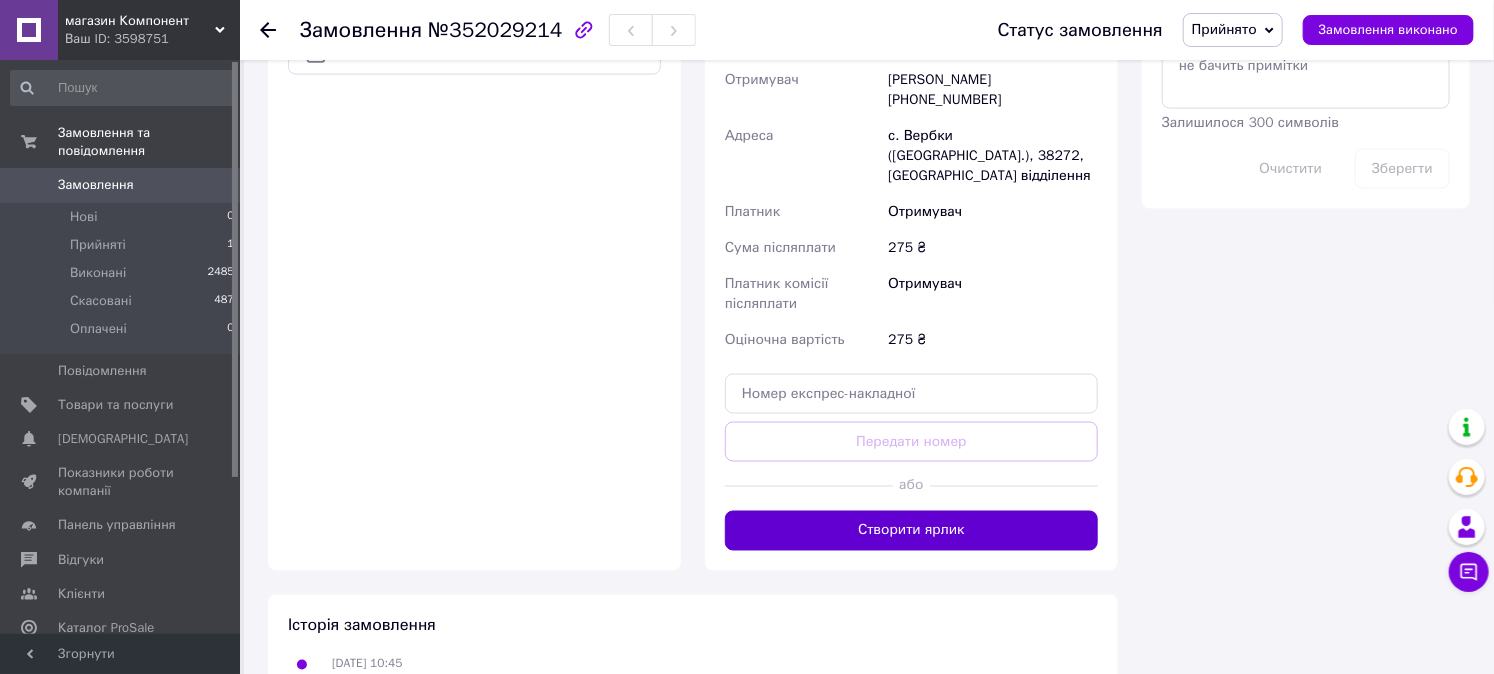 click on "Створити ярлик" at bounding box center [911, 531] 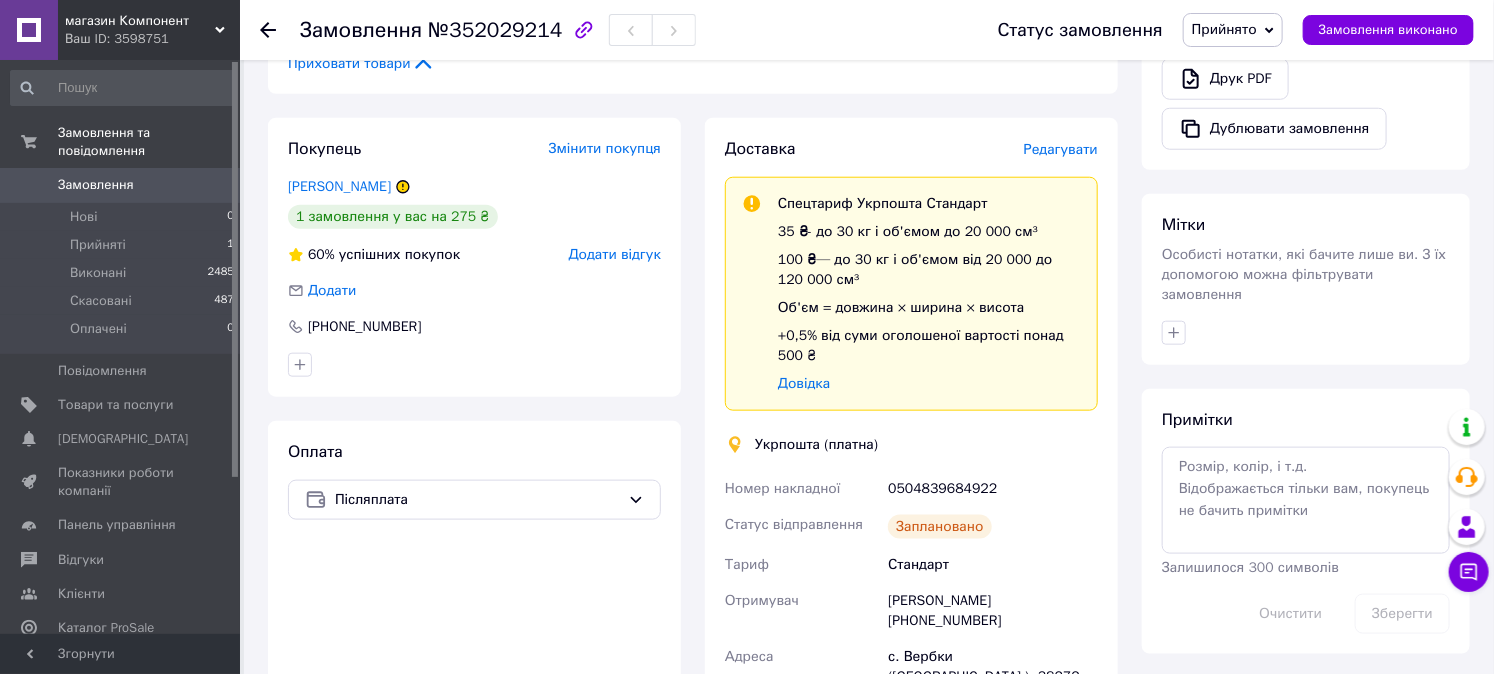 scroll, scrollTop: 1000, scrollLeft: 0, axis: vertical 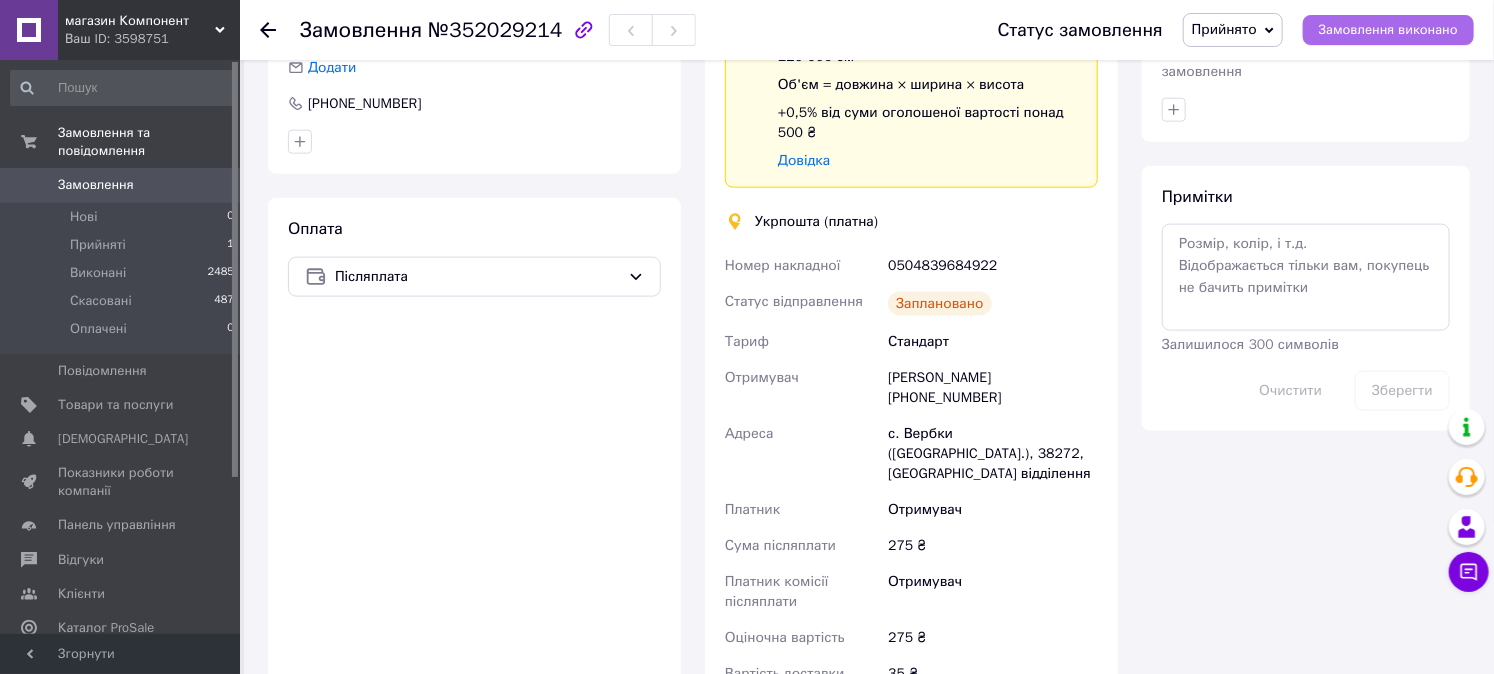 click on "Замовлення виконано" at bounding box center (1388, 30) 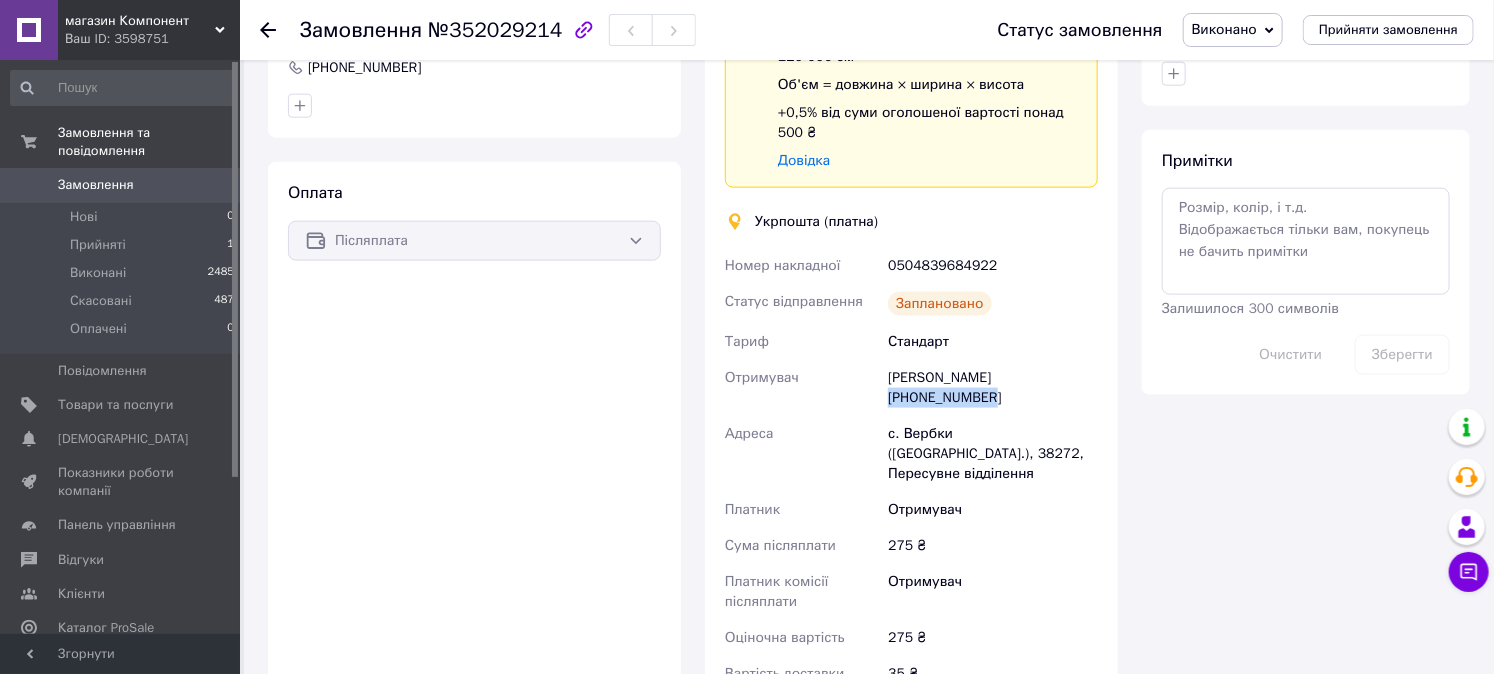 drag, startPoint x: 995, startPoint y: 400, endPoint x: 891, endPoint y: 394, distance: 104.172935 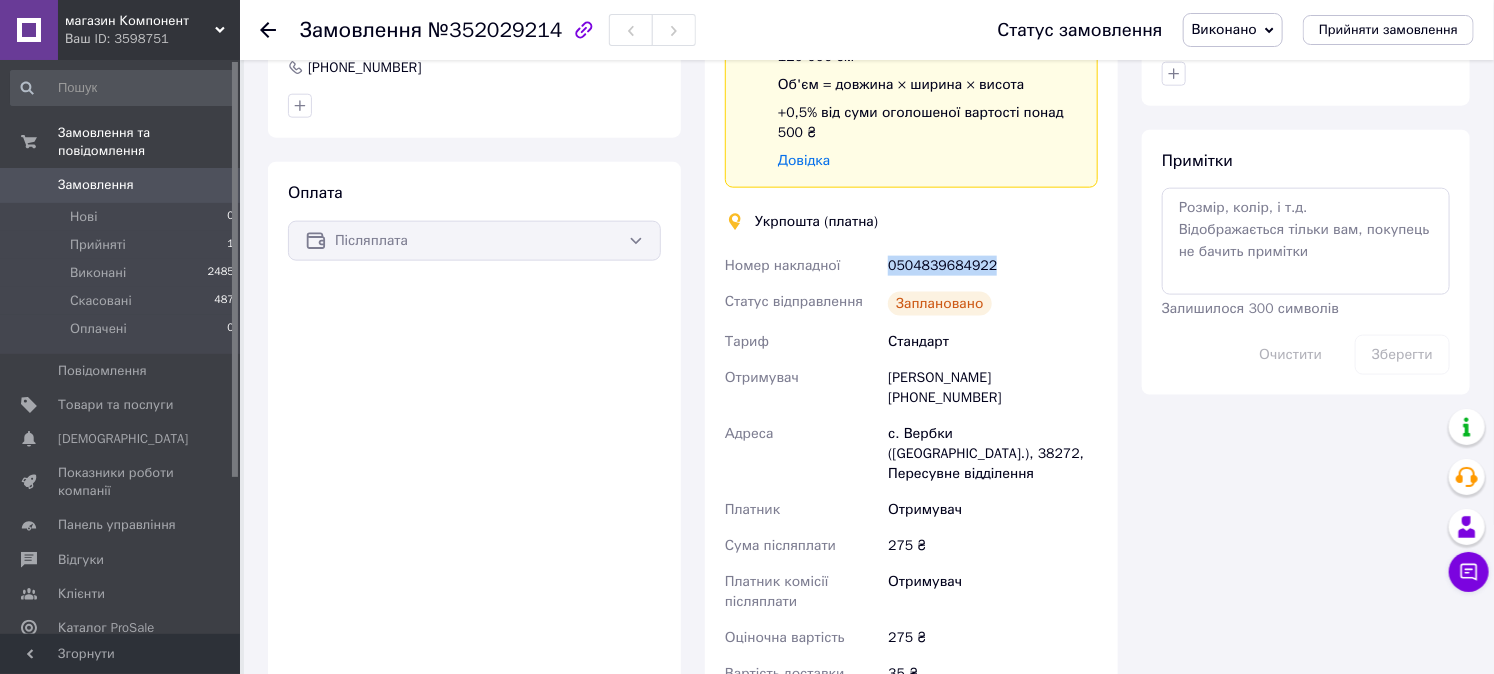 drag, startPoint x: 998, startPoint y: 263, endPoint x: 885, endPoint y: 260, distance: 113.03982 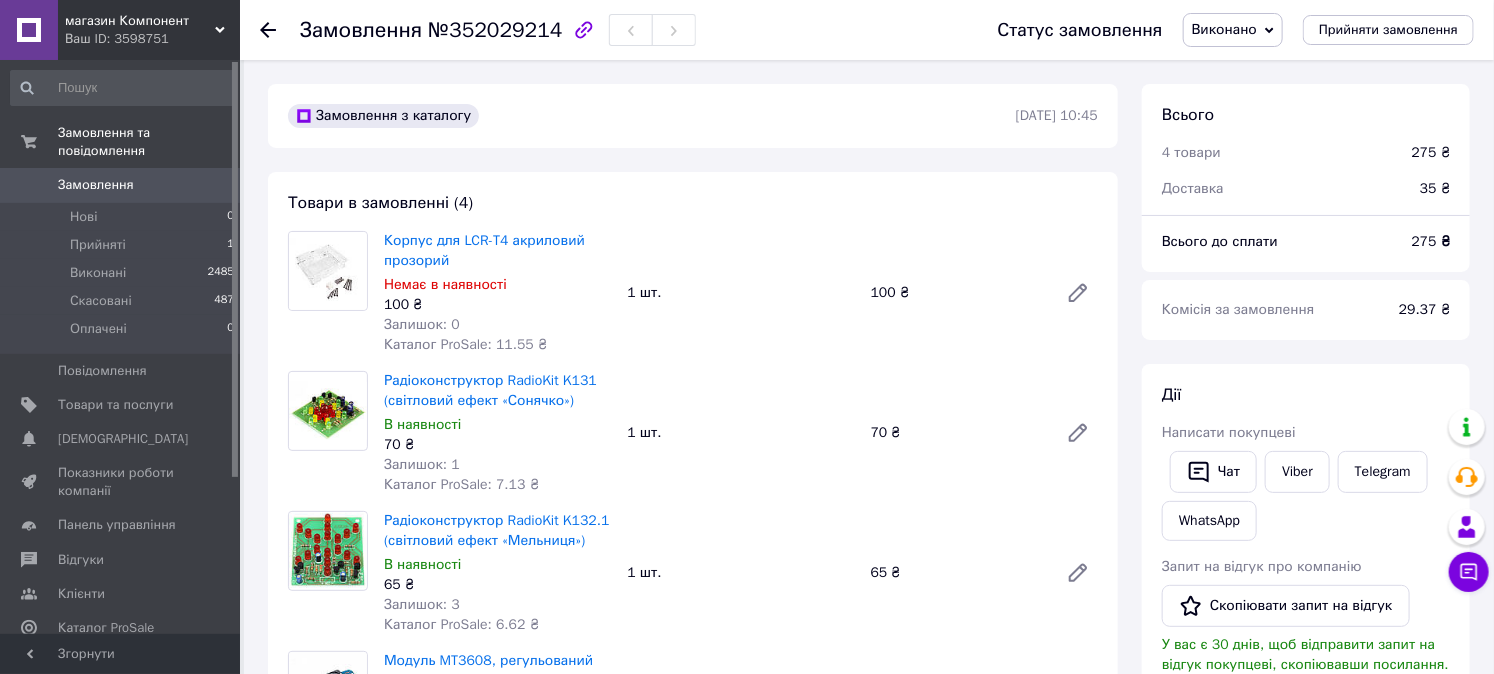 scroll, scrollTop: 111, scrollLeft: 0, axis: vertical 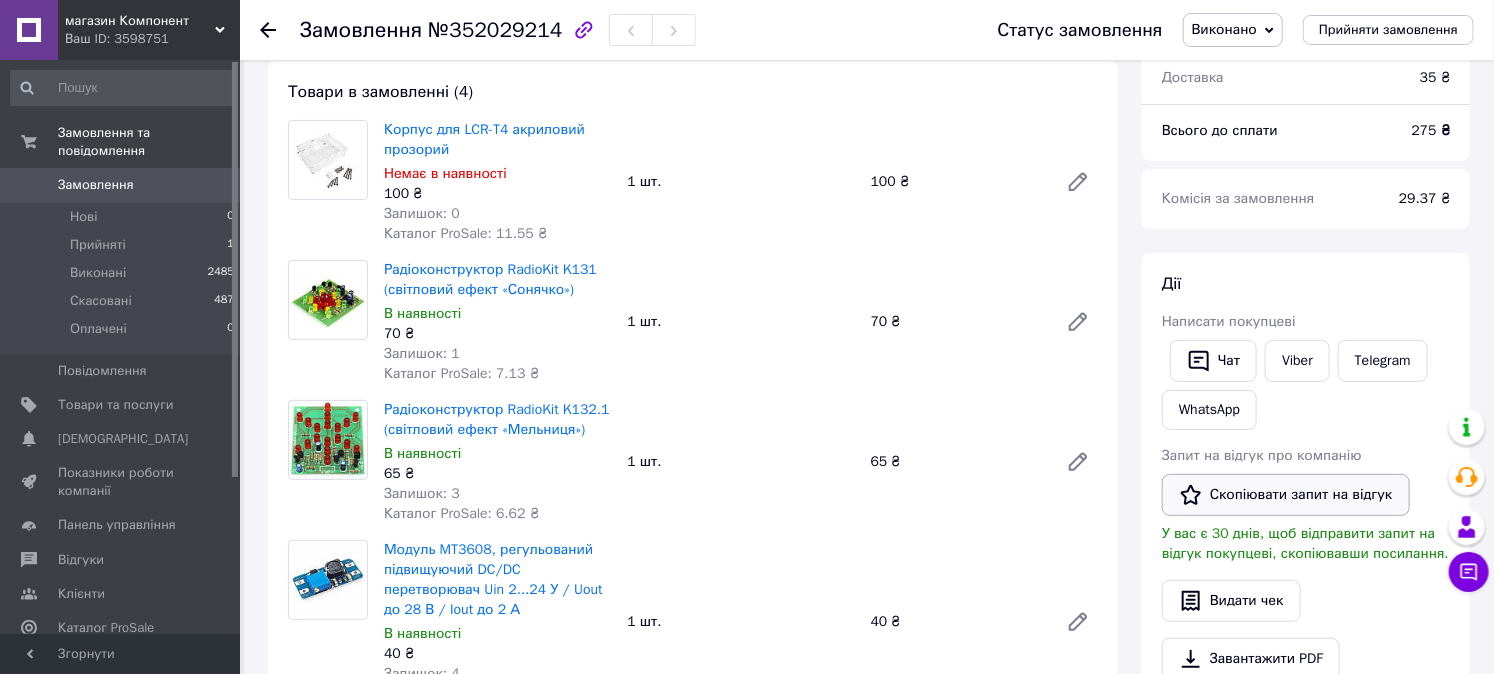 click on "Скопіювати запит на відгук" at bounding box center (1286, 495) 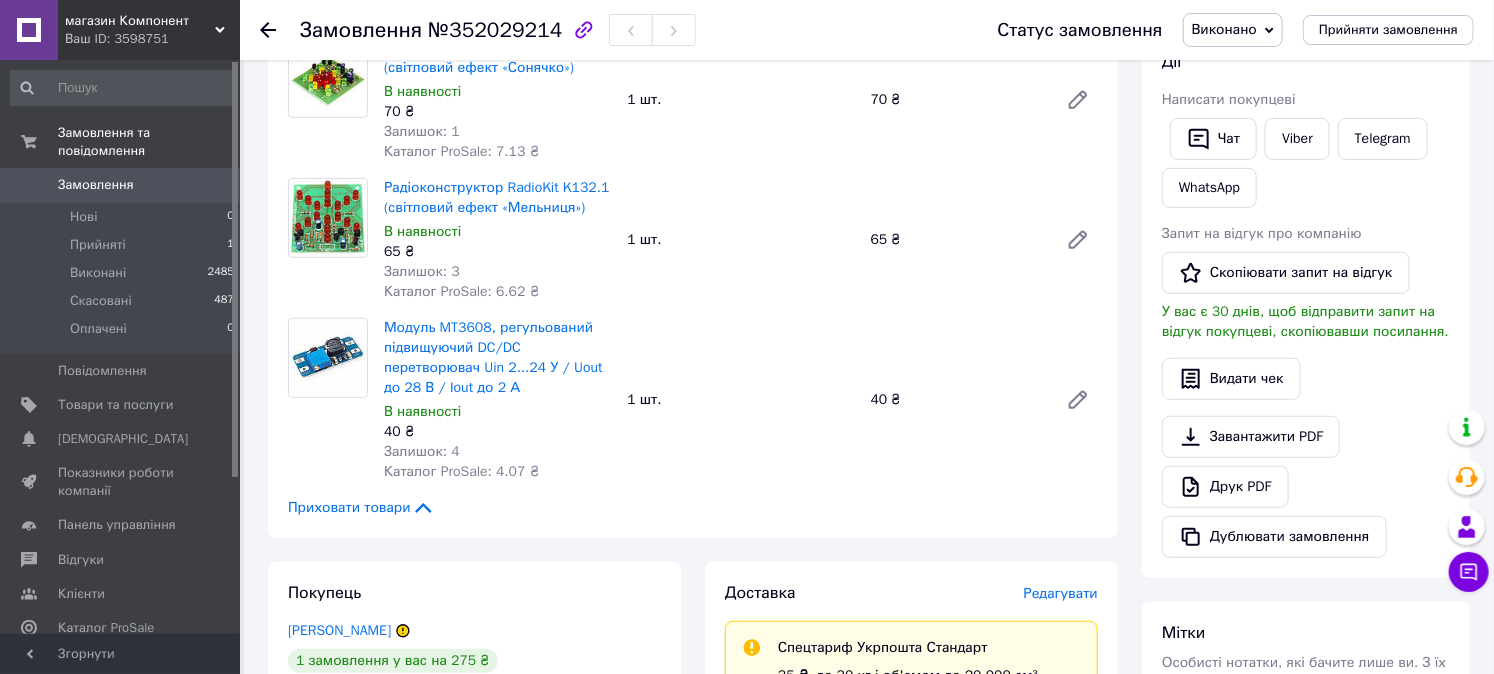 scroll, scrollTop: 0, scrollLeft: 0, axis: both 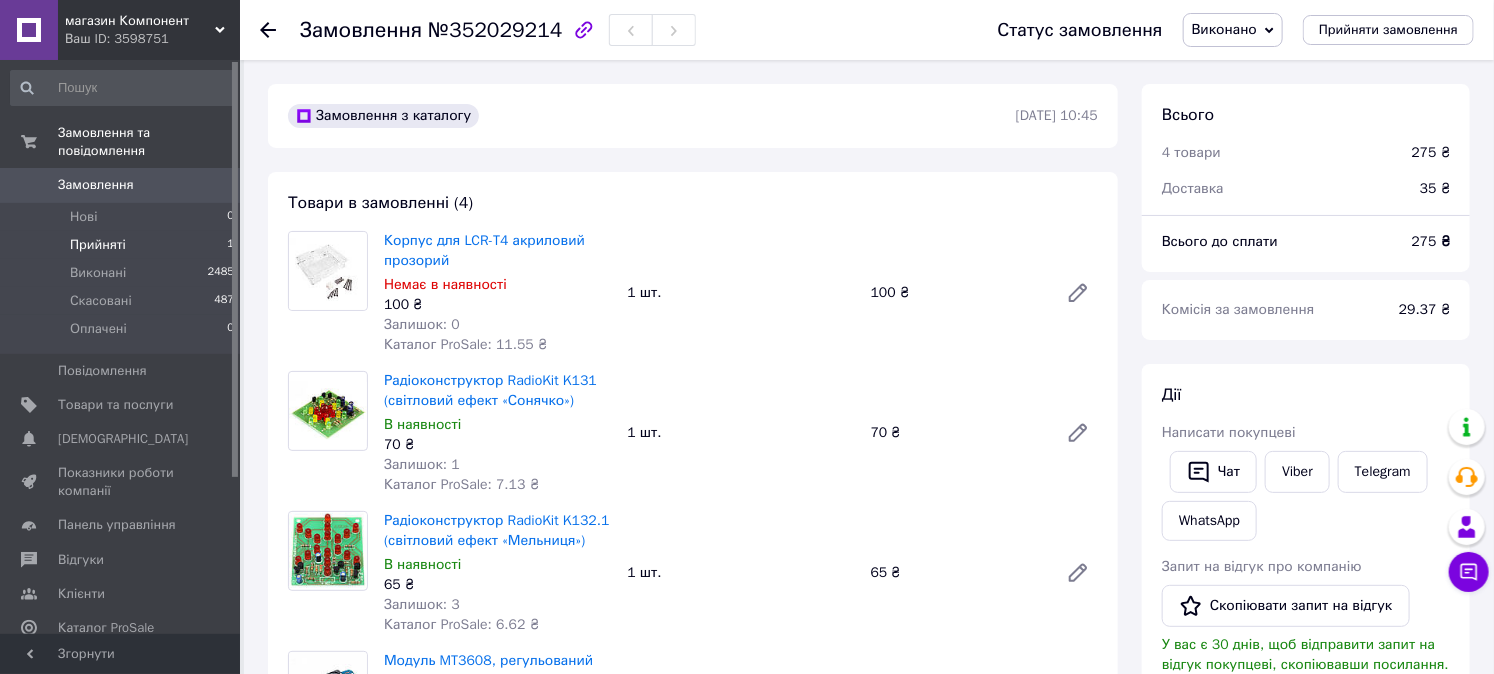 click on "Прийняті 1" at bounding box center (123, 245) 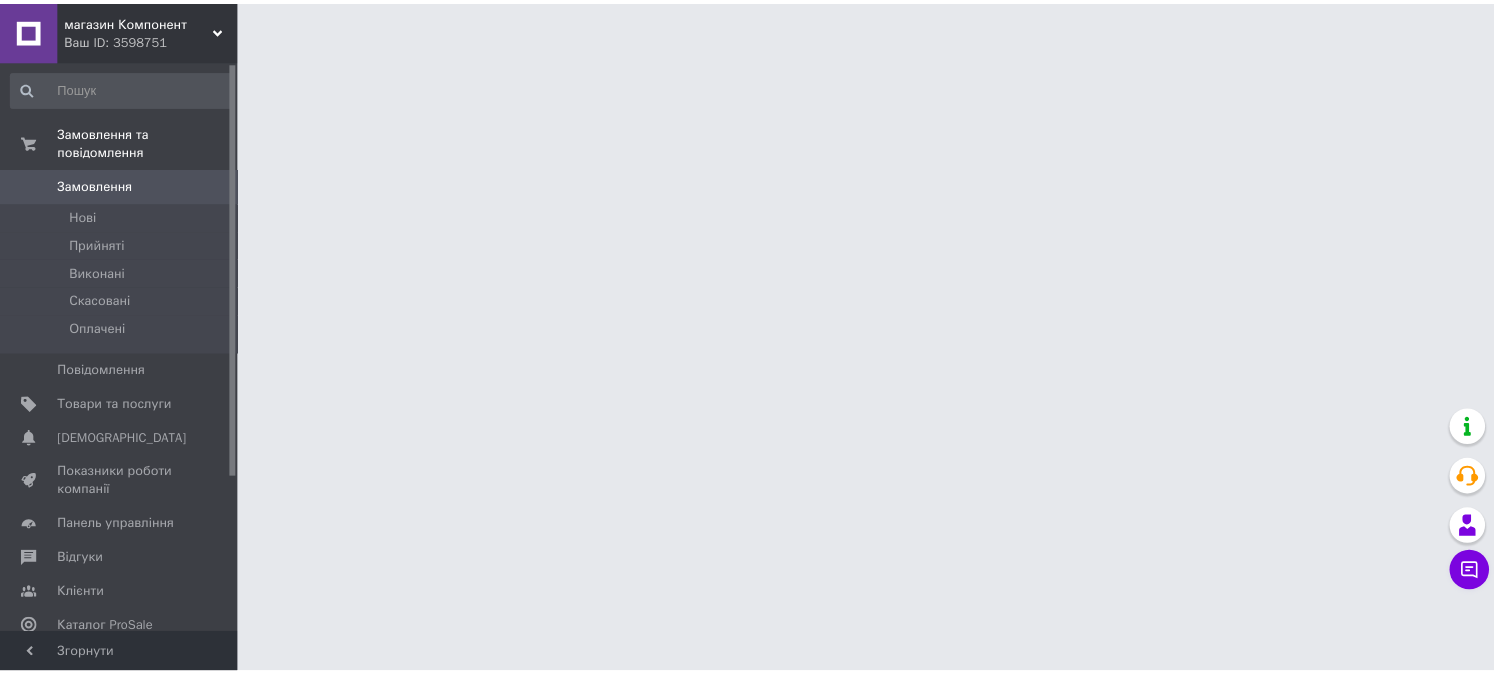scroll, scrollTop: 0, scrollLeft: 0, axis: both 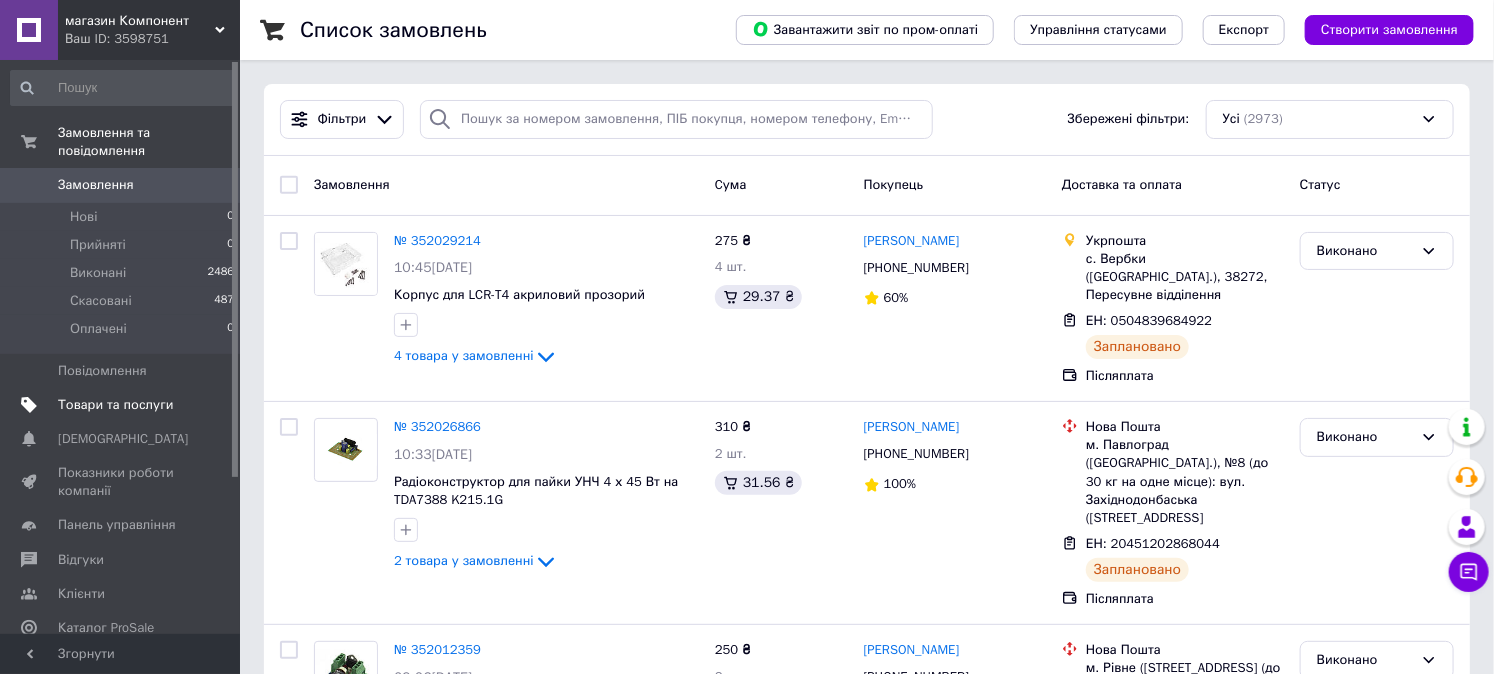 click on "Товари та послуги" at bounding box center (123, 405) 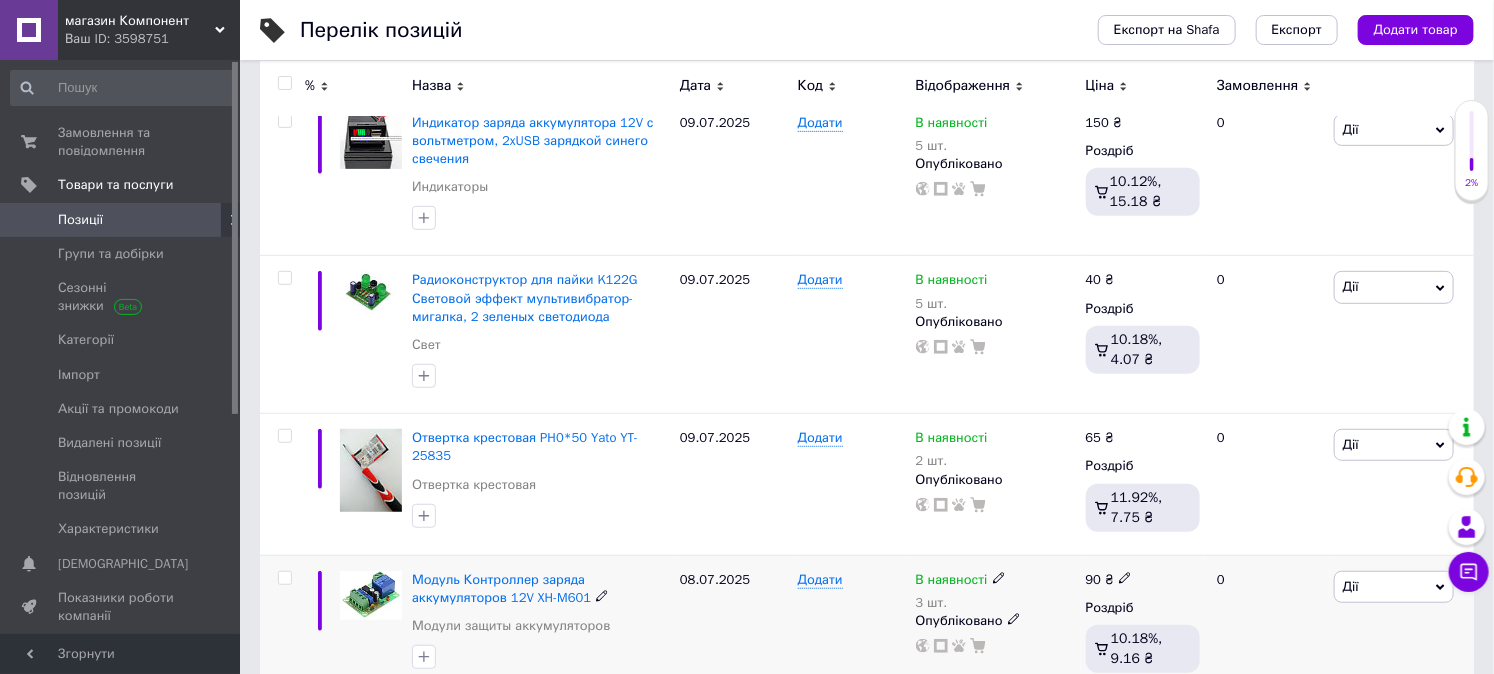 scroll, scrollTop: 555, scrollLeft: 0, axis: vertical 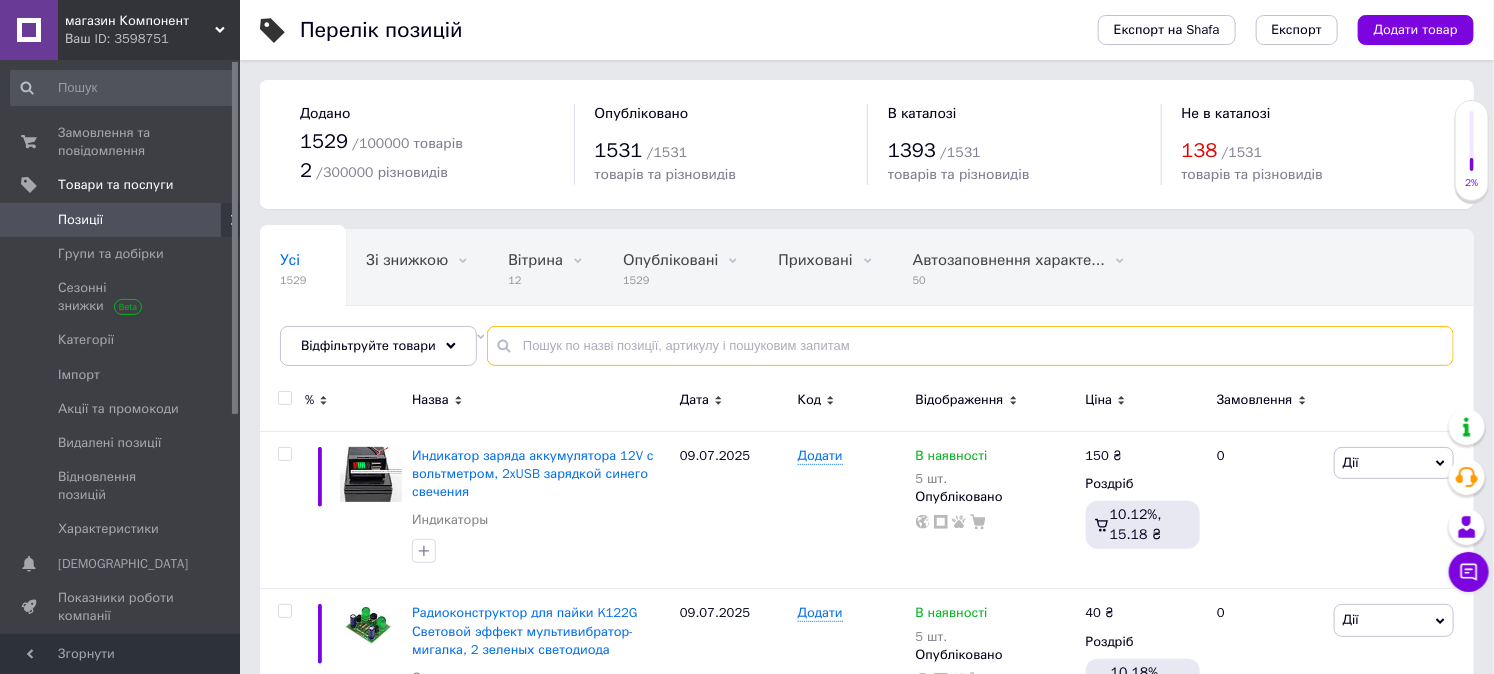 click at bounding box center (970, 346) 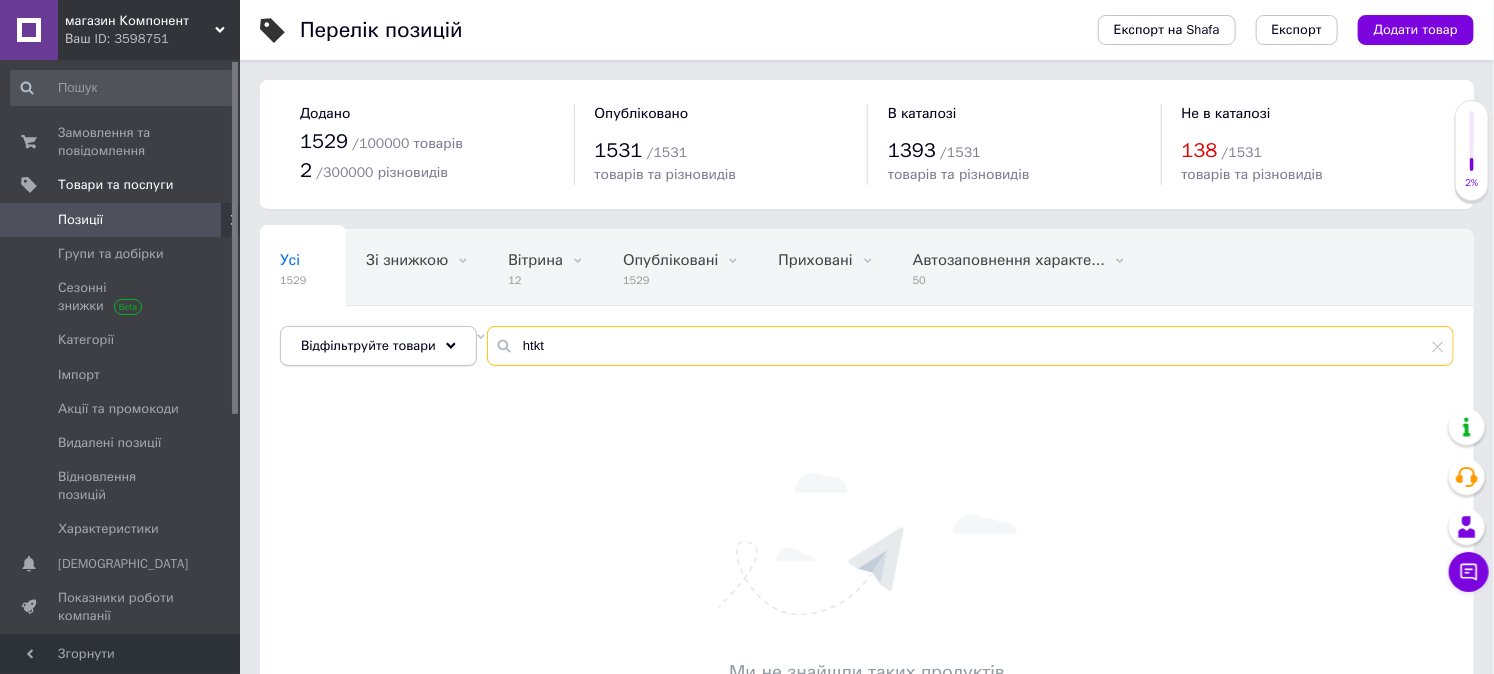 drag, startPoint x: 673, startPoint y: 335, endPoint x: 393, endPoint y: 363, distance: 281.3965 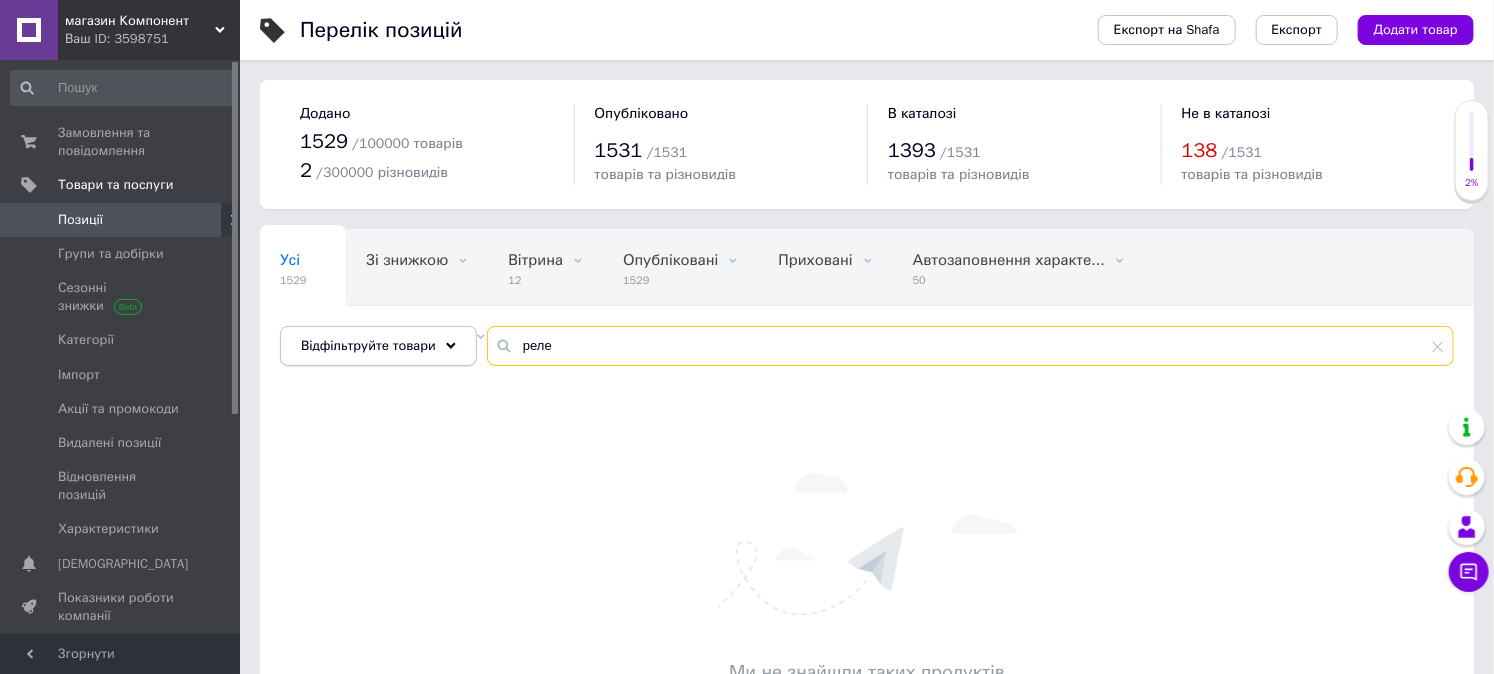 type on "реле" 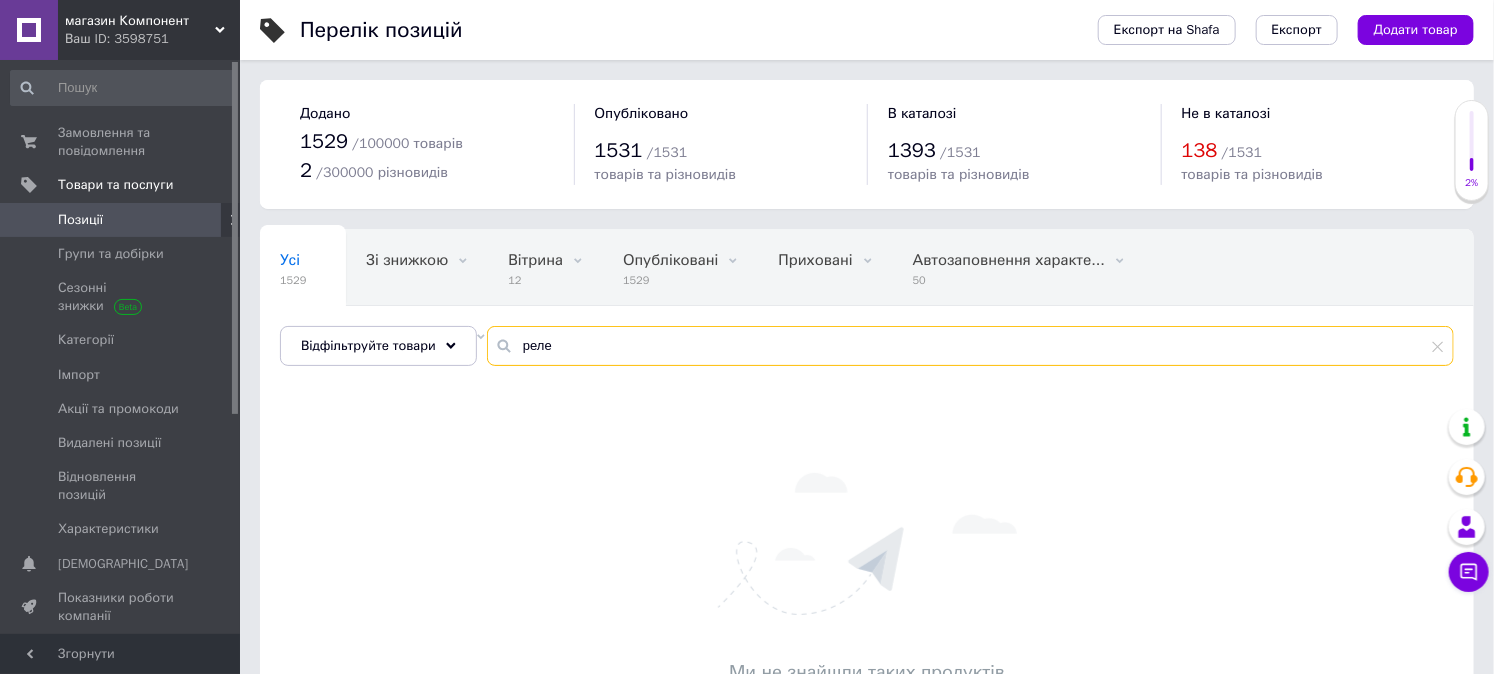 click on "реле" at bounding box center [970, 346] 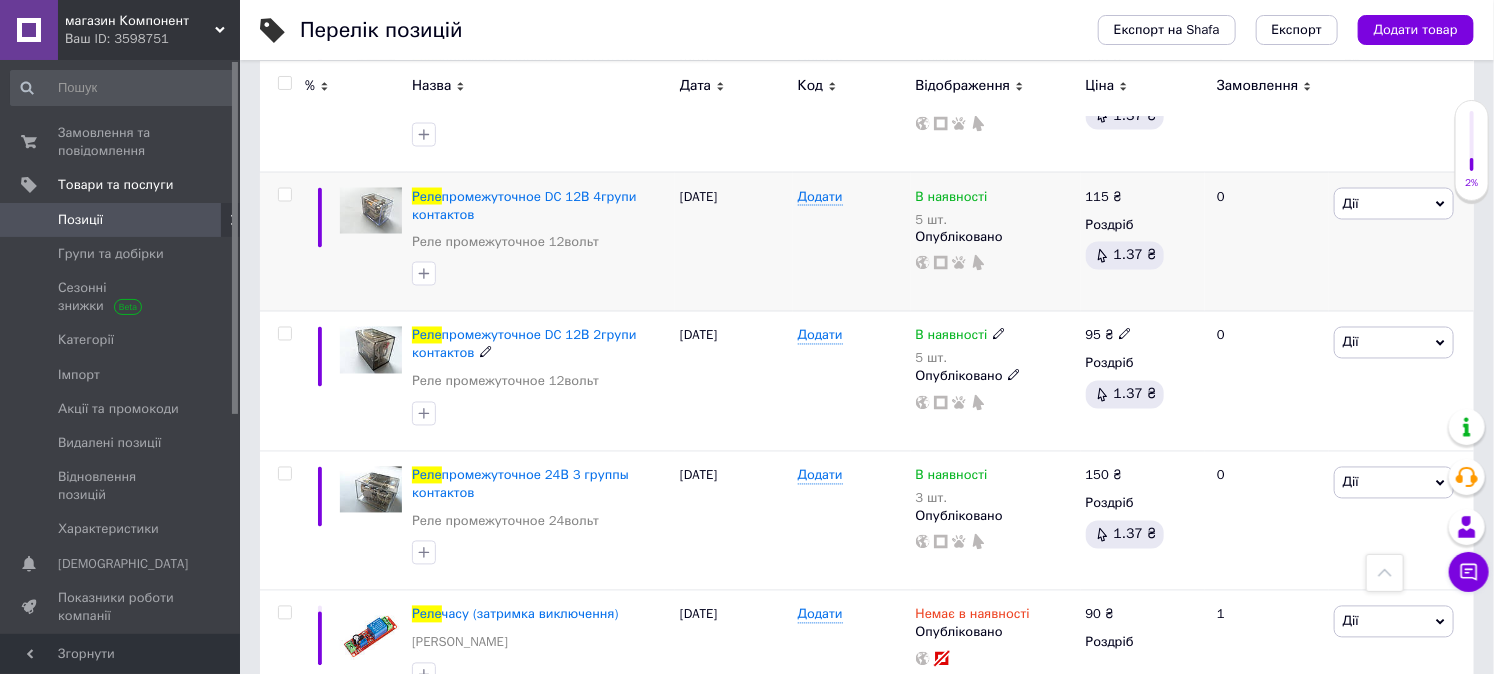 scroll, scrollTop: 1666, scrollLeft: 0, axis: vertical 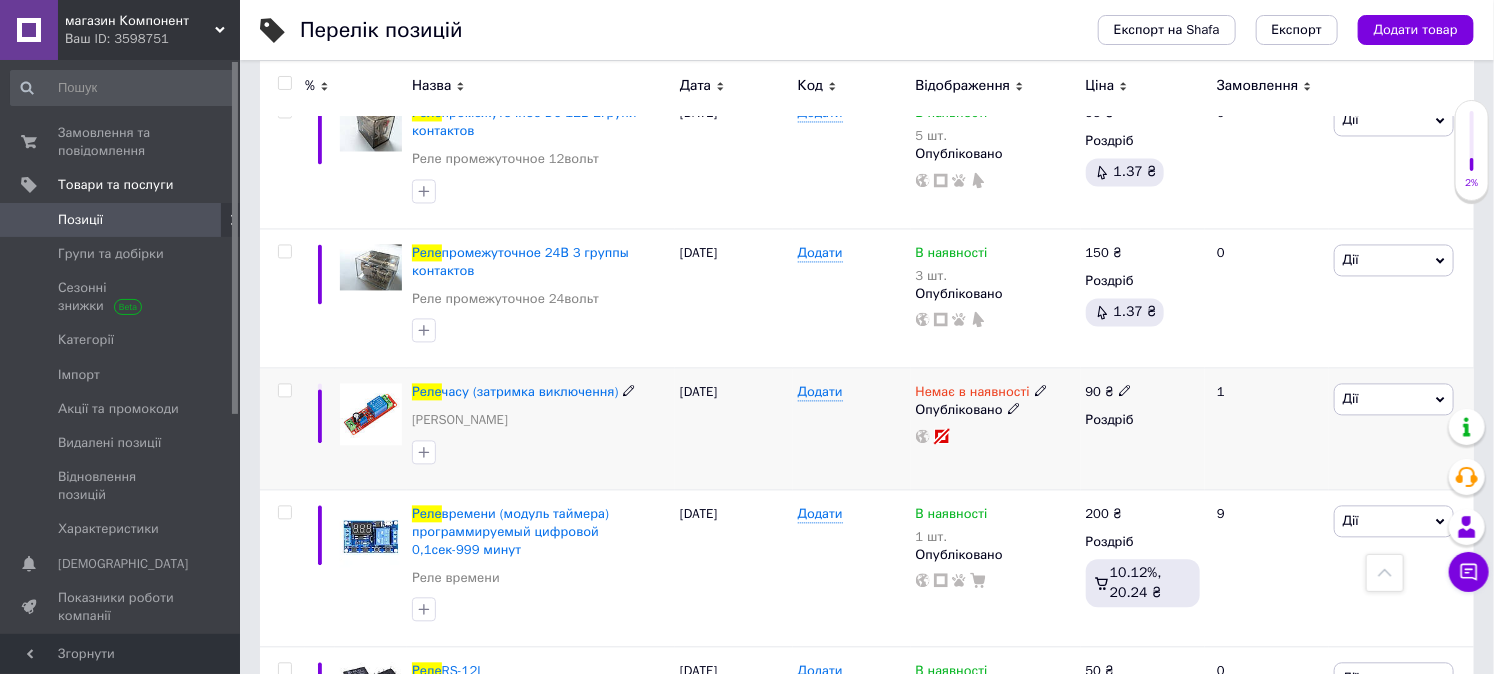 click 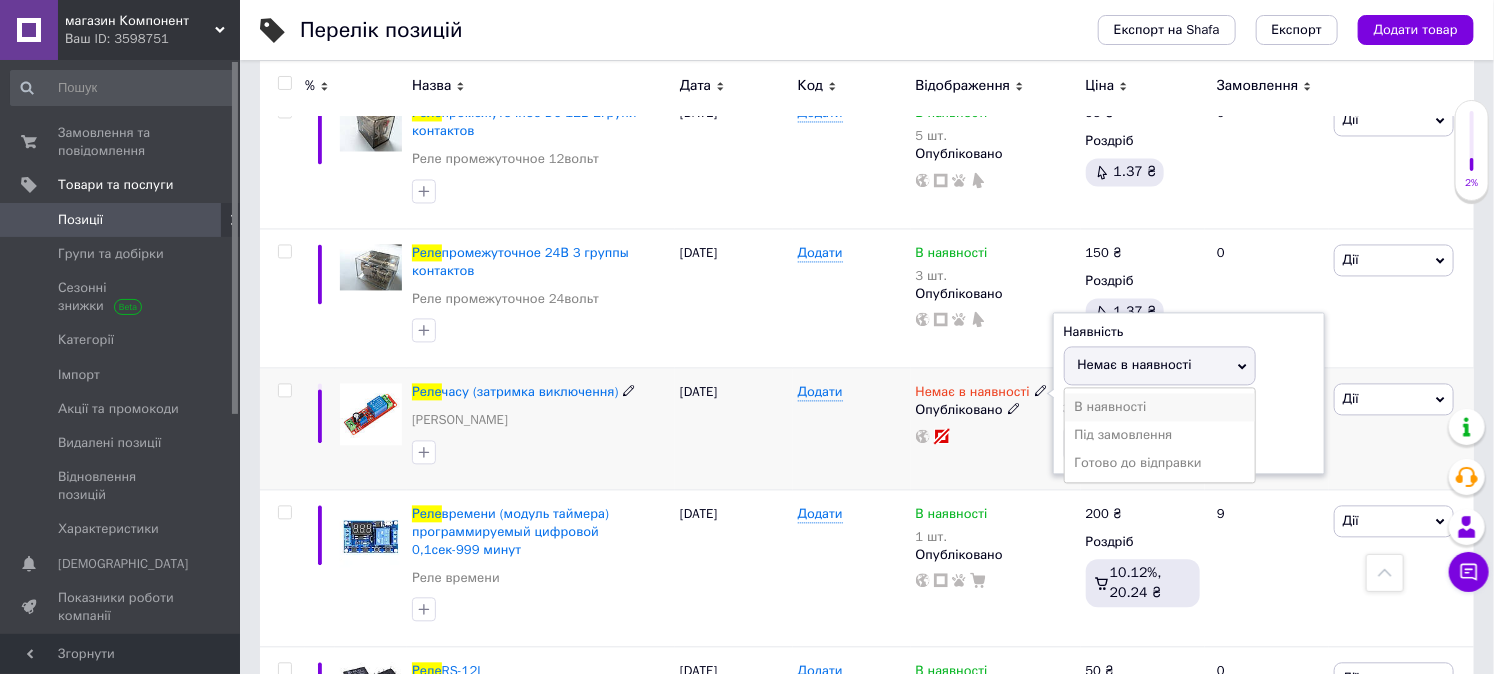 click on "В наявності" at bounding box center (1160, 408) 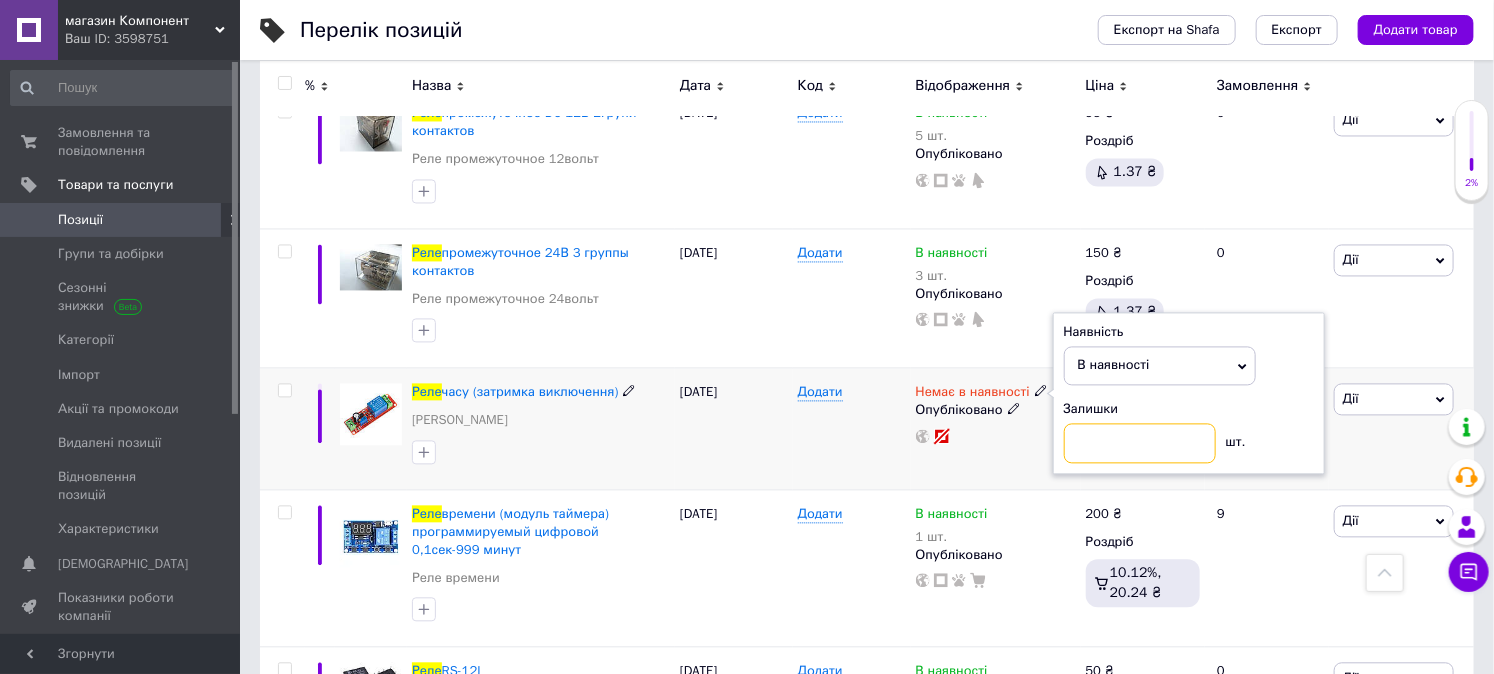 click at bounding box center (1140, 444) 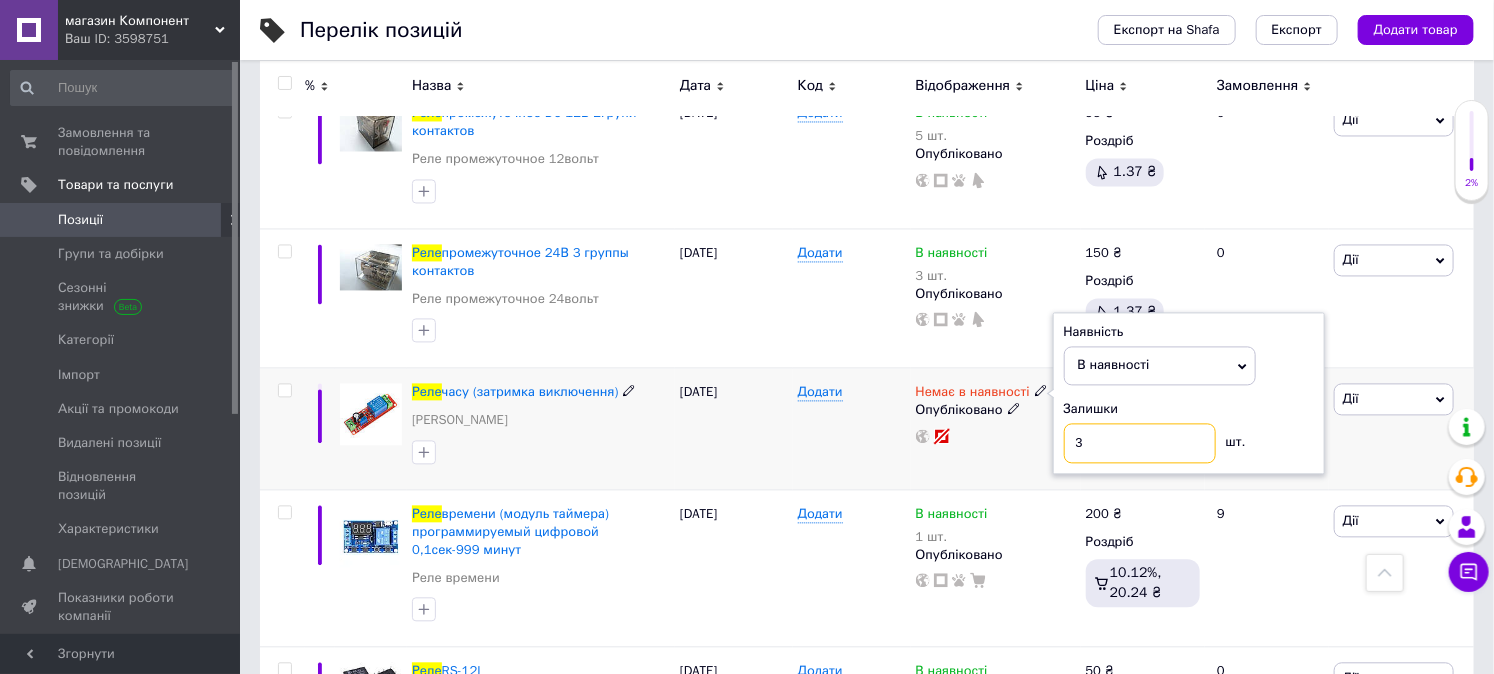 type on "3" 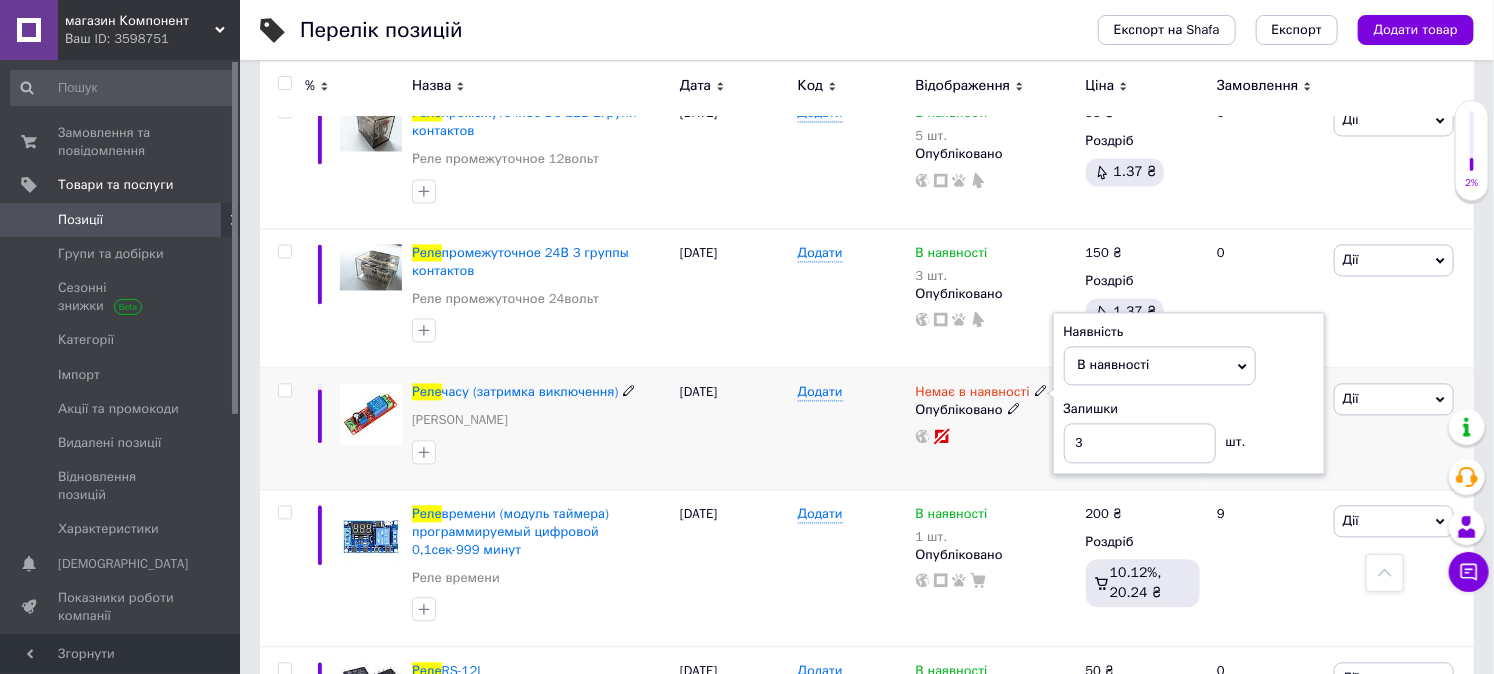 click on "Немає в наявності Наявність В наявності Немає в наявності Під замовлення Готово до відправки Залишки 3 шт. Опубліковано" at bounding box center (996, 414) 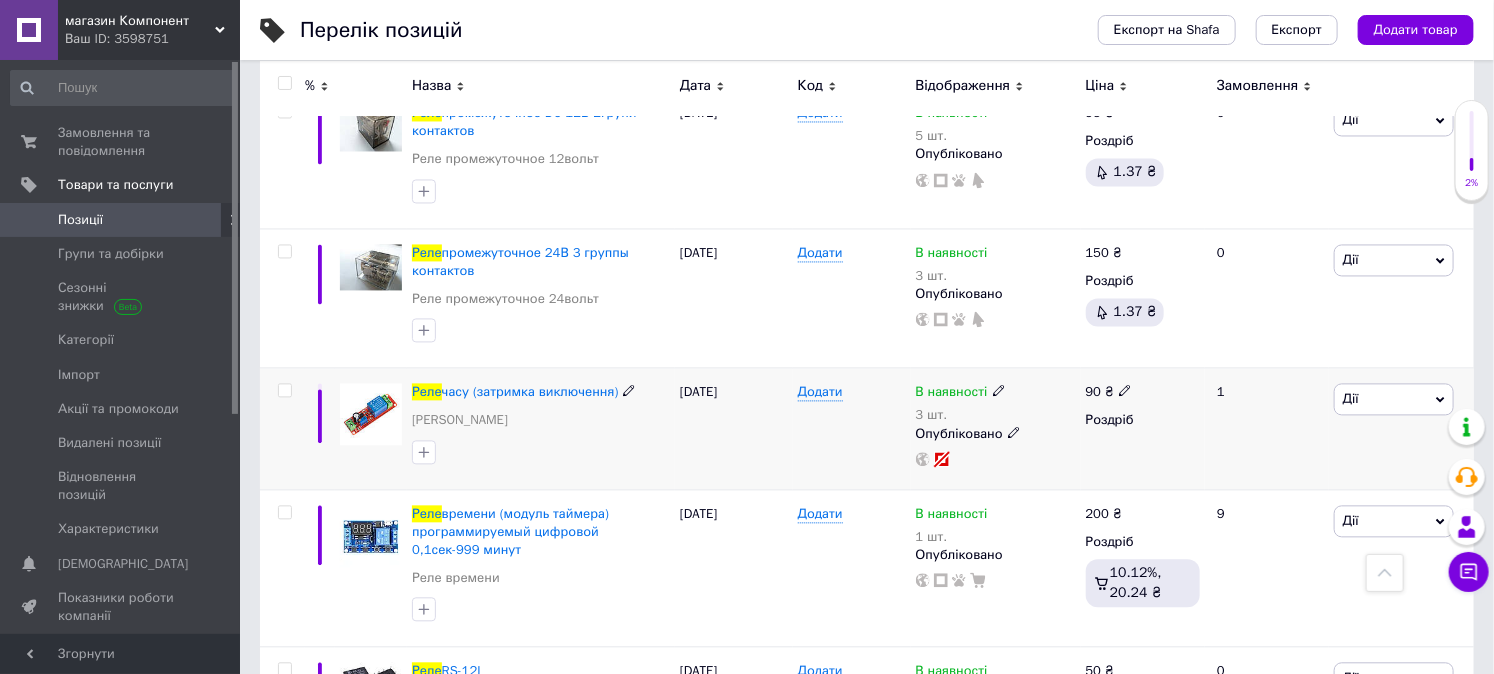 click on "Додати" at bounding box center (852, 429) 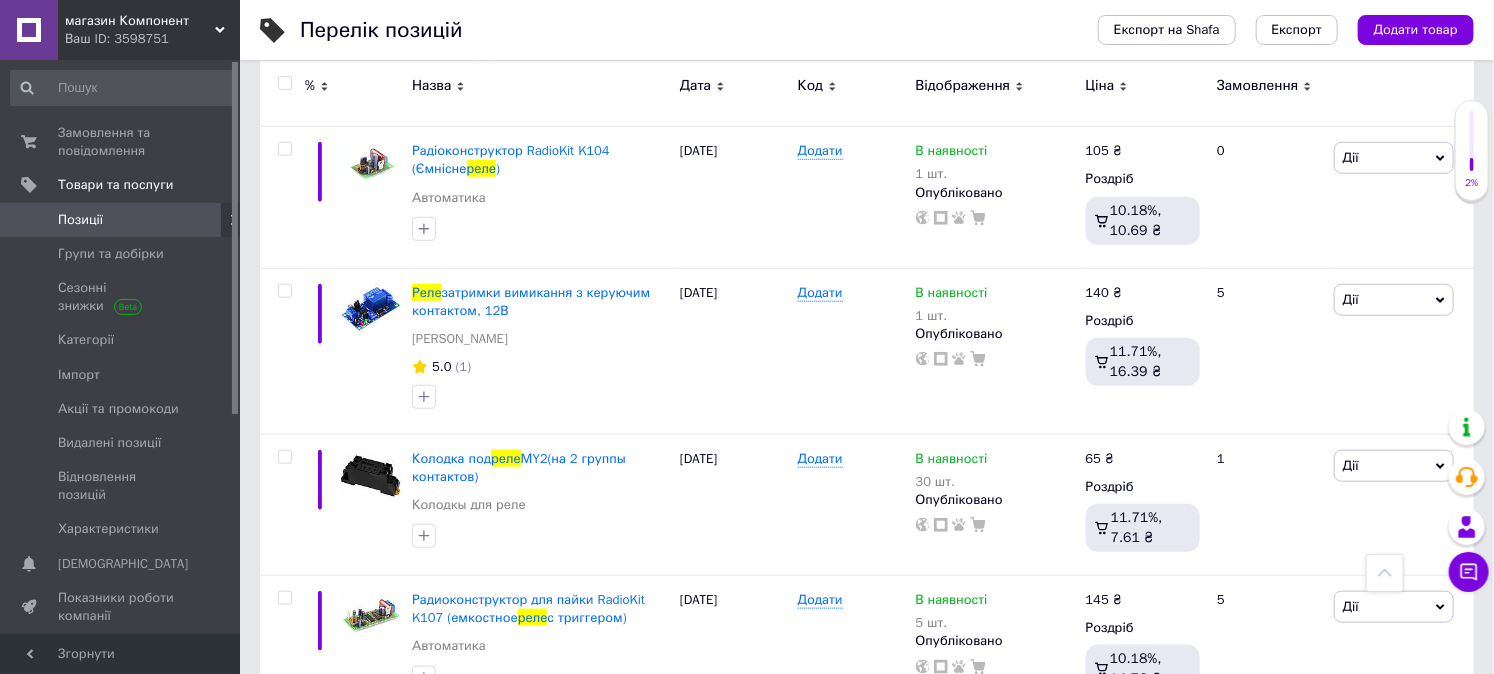 scroll, scrollTop: 0, scrollLeft: 0, axis: both 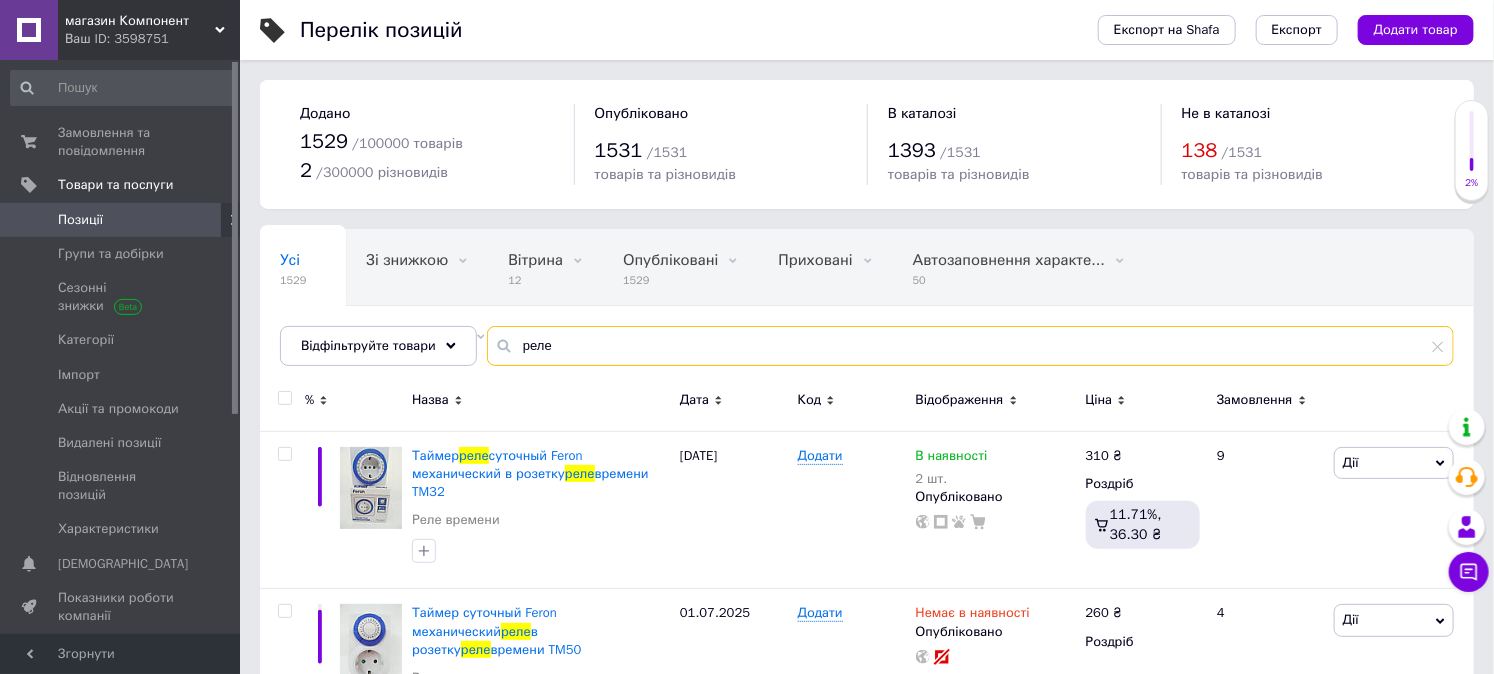 drag, startPoint x: 556, startPoint y: 357, endPoint x: 515, endPoint y: 341, distance: 44.011364 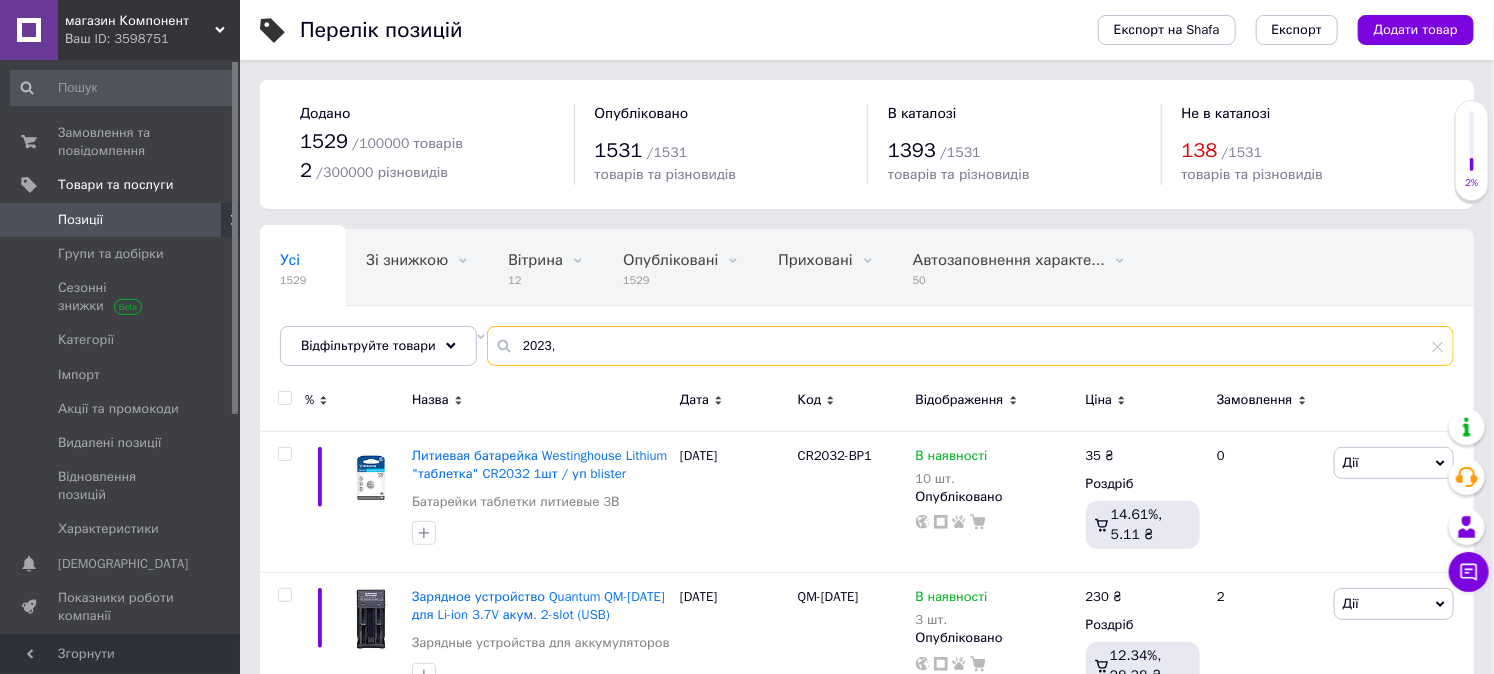 click on "2023," at bounding box center (970, 346) 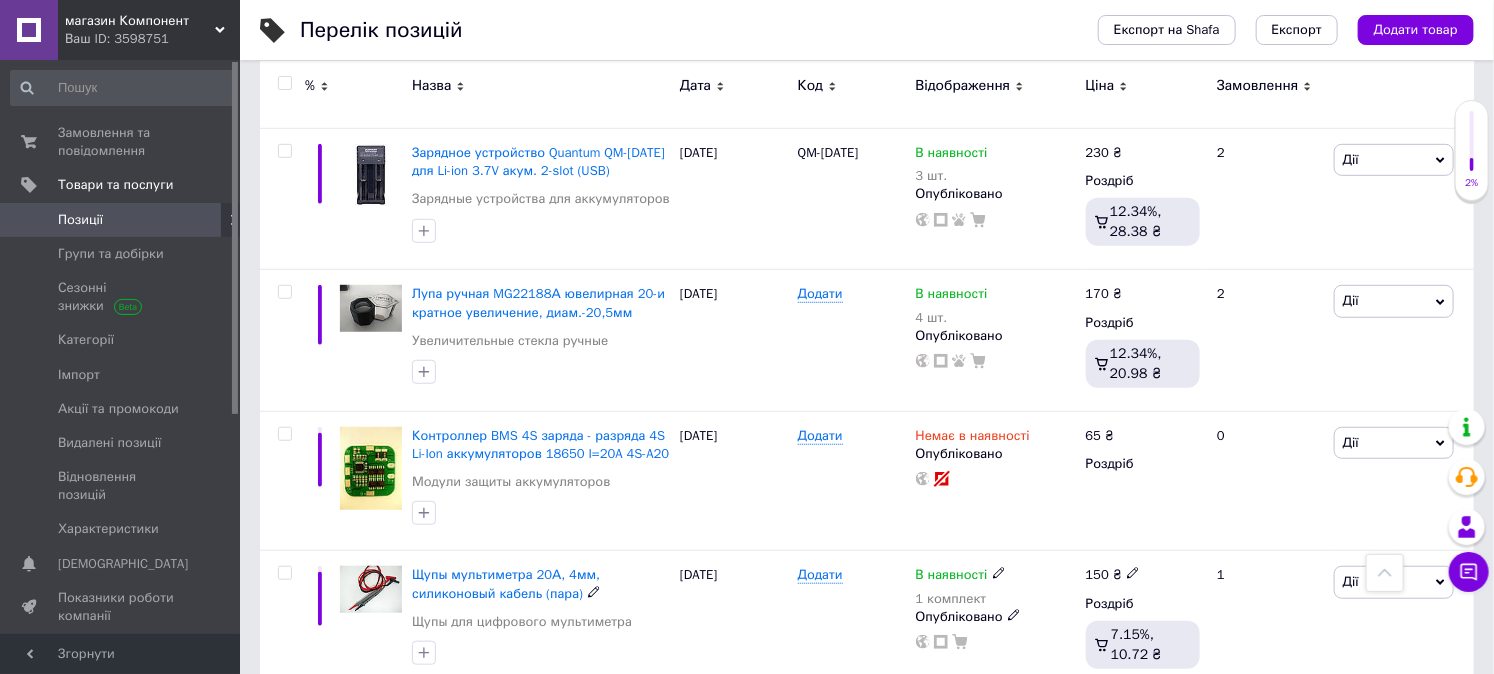 scroll, scrollTop: 111, scrollLeft: 0, axis: vertical 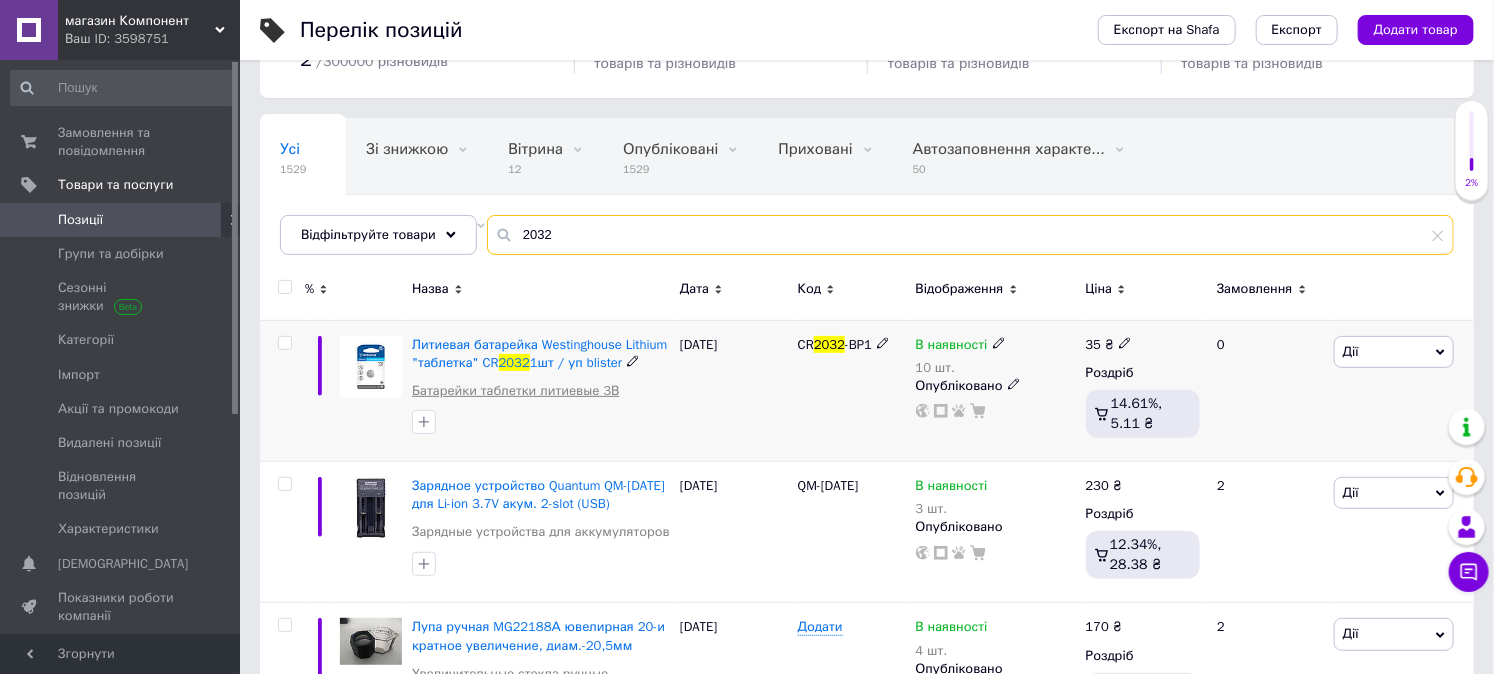 type on "2032" 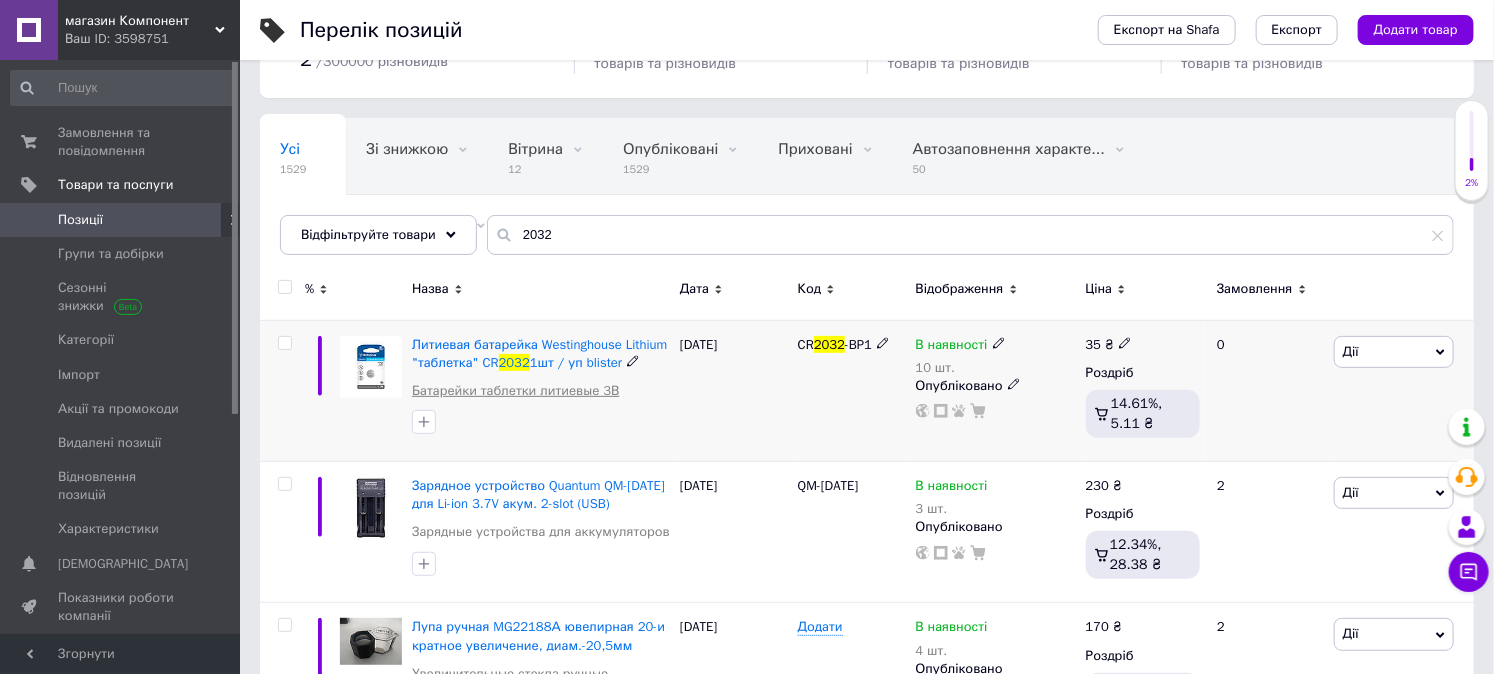 click on "Батарейки таблетки литиевые 3В" at bounding box center (515, 391) 